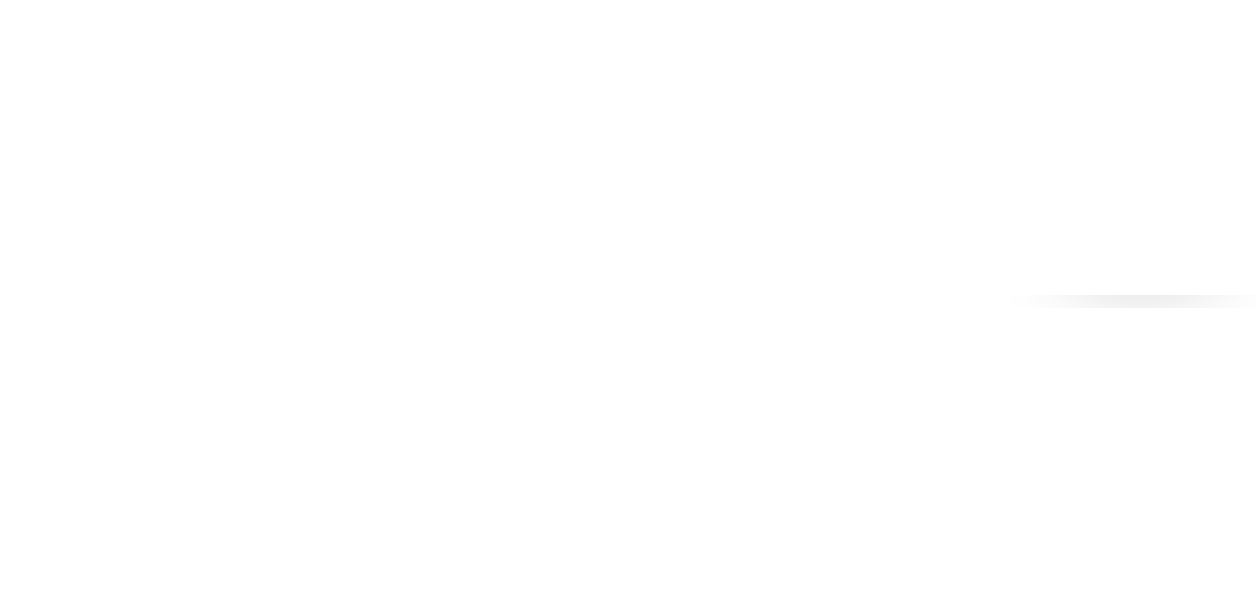 scroll, scrollTop: 0, scrollLeft: 0, axis: both 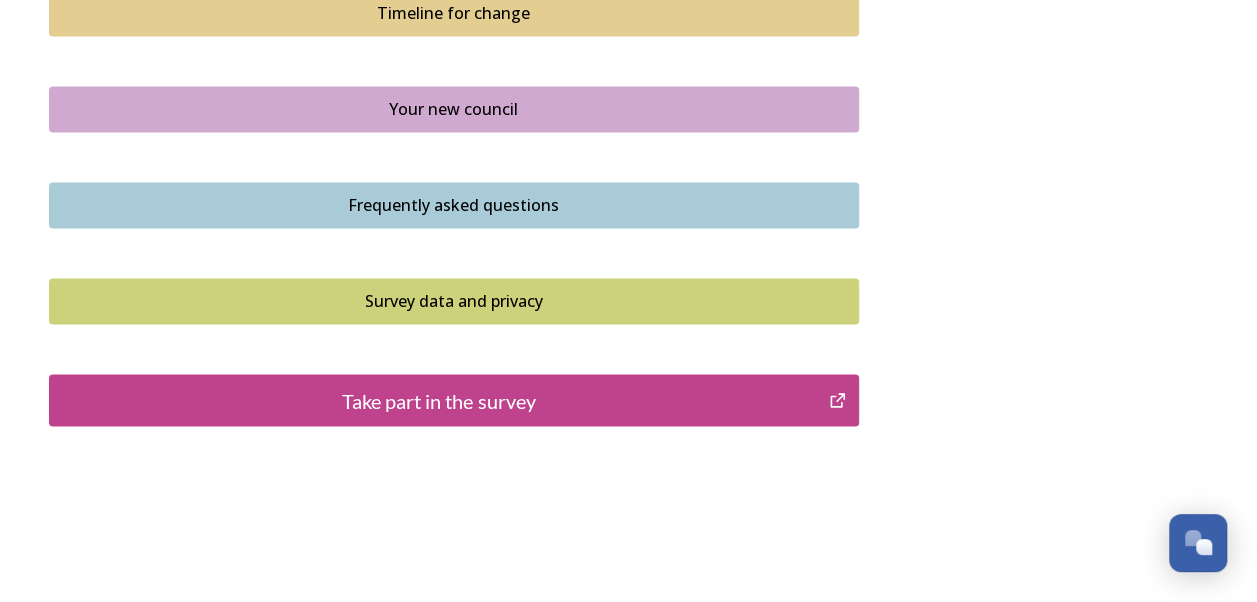 click on "Take part in the survey" at bounding box center [439, 400] 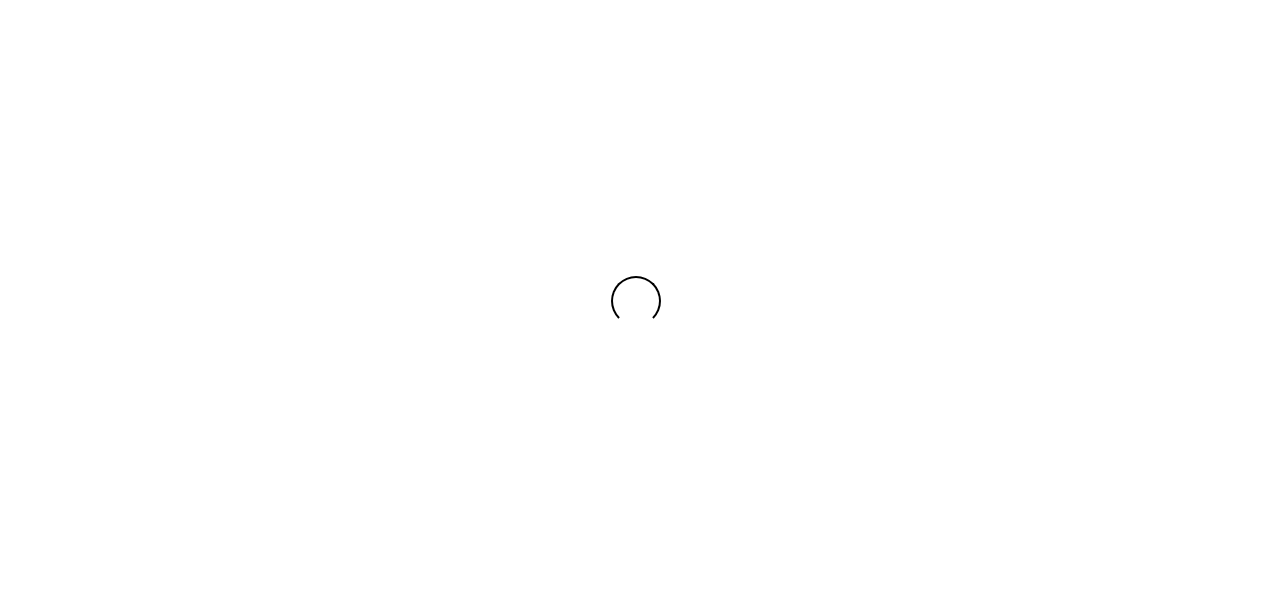scroll, scrollTop: 0, scrollLeft: 0, axis: both 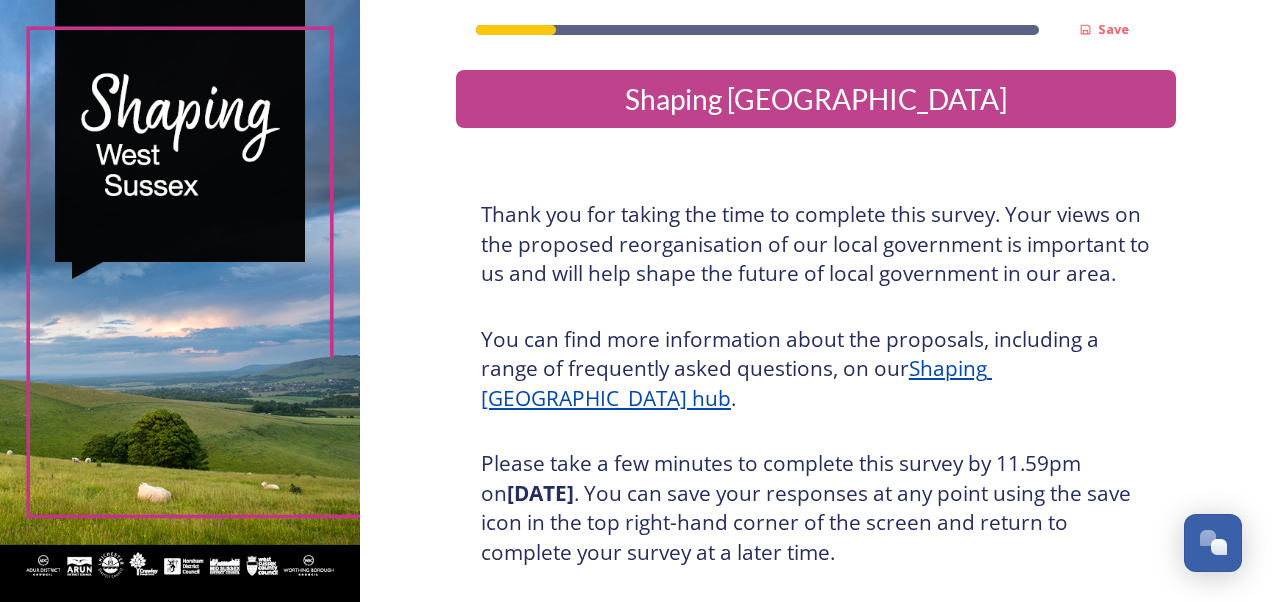 click on "Thank you for taking the time to complete this survey. Your views on the proposed reorganisation of our local government is important to us and will help shape the future of local government in our area.  You can find more information about the proposals, including a range of frequently asked questions, on our  Shaping [GEOGRAPHIC_DATA] hub . Please take a few minutes to complete this survey by 11.59pm [DATE][DATE] . You can save your responses at any point using the save icon in the top right-hand corner of the screen and return to complete your survey at a later time.  If you have any questions, or would prefer to complete the survey  in an alternative way, please email us at:  [EMAIL_ADDRESS][DOMAIN_NAME] .  Paper copies and large print versions are available at your local council reception and at [GEOGRAPHIC_DATA]." at bounding box center [816, 460] 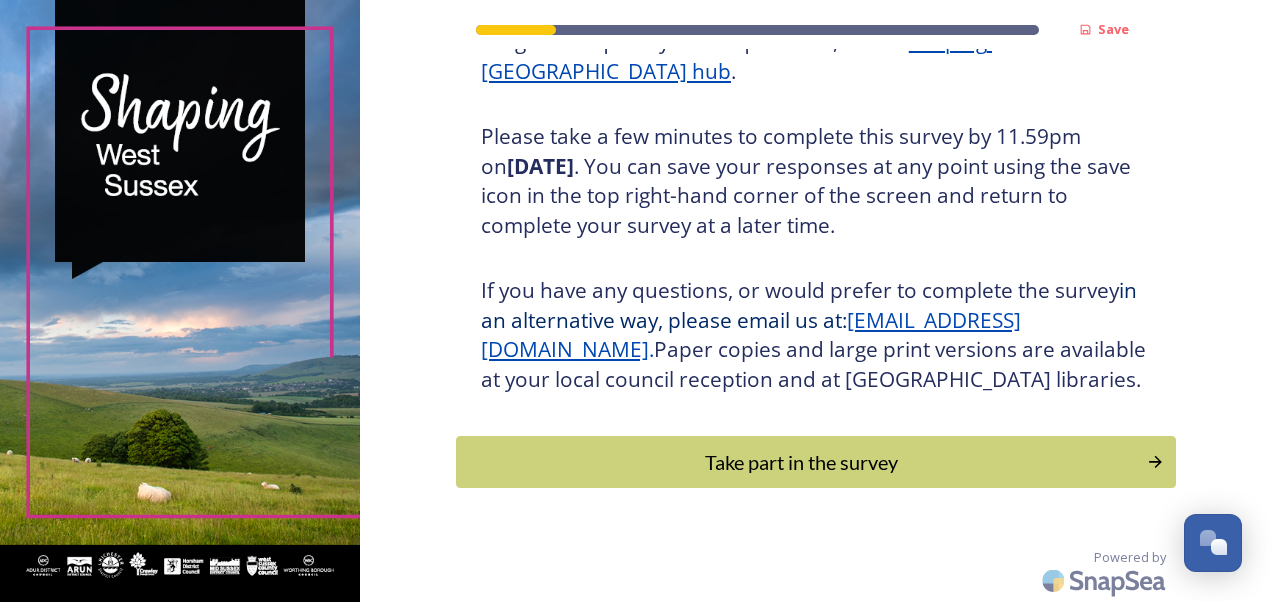scroll, scrollTop: 358, scrollLeft: 0, axis: vertical 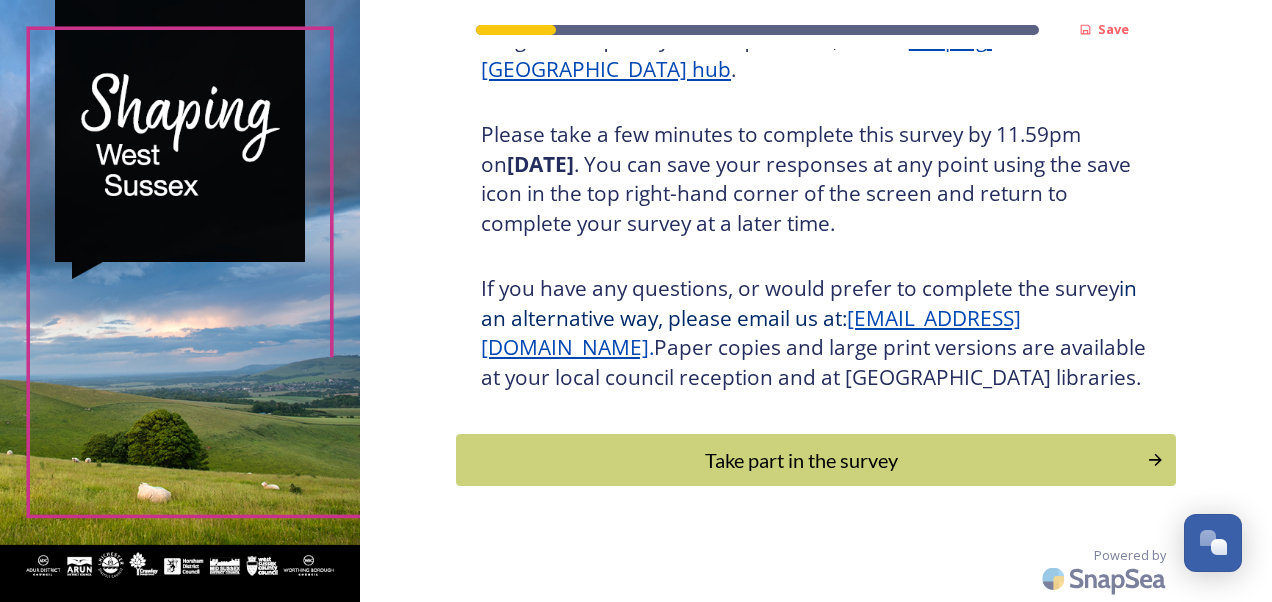 click on "Take part in the survey" at bounding box center (816, 460) 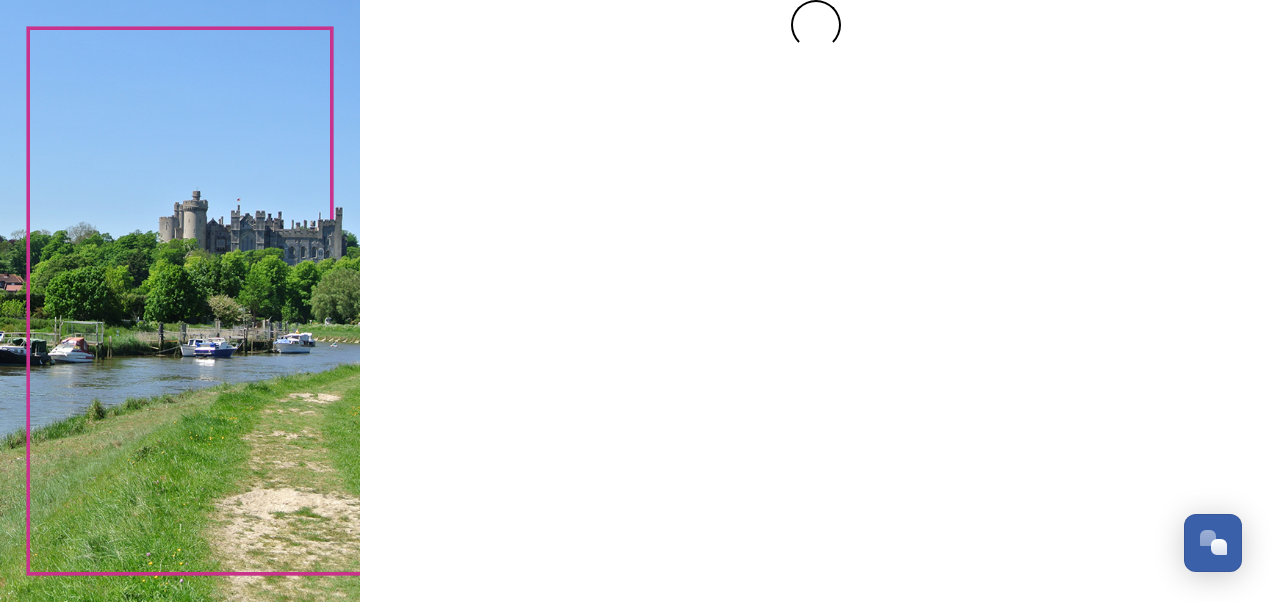 scroll, scrollTop: 0, scrollLeft: 0, axis: both 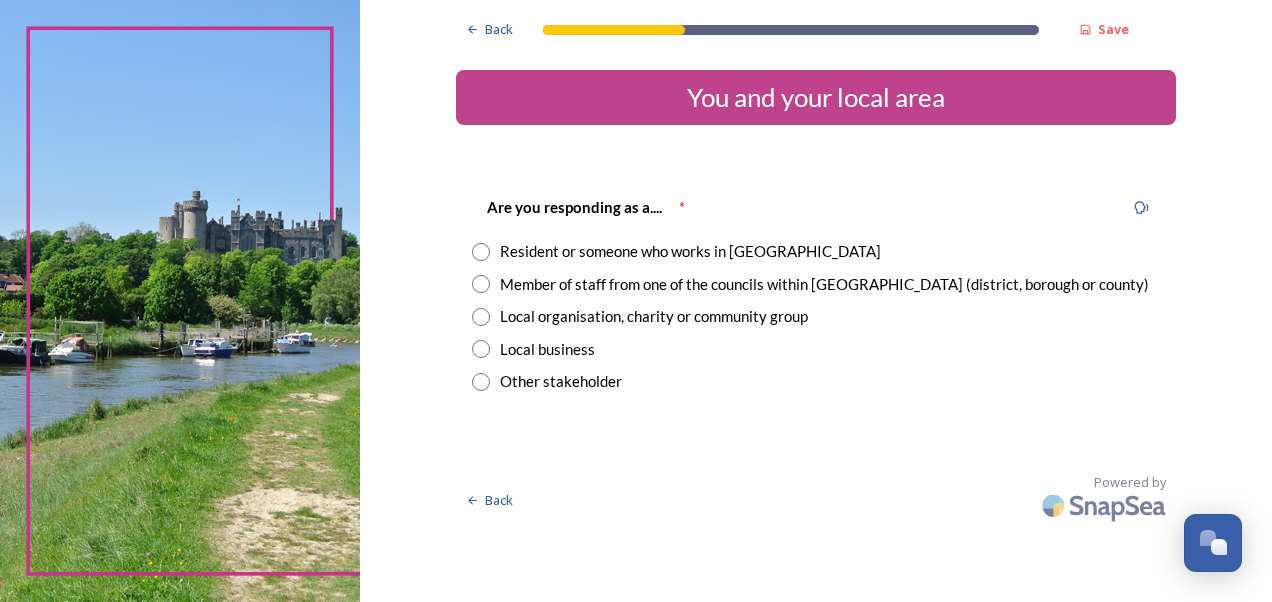 click at bounding box center [481, 252] 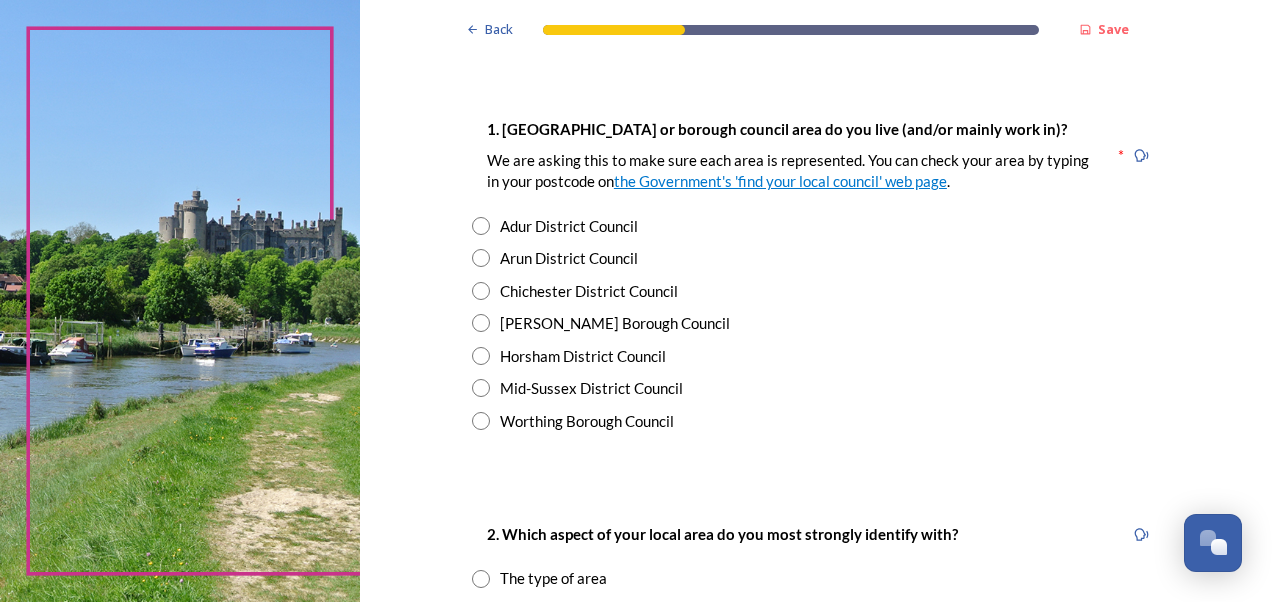 scroll, scrollTop: 400, scrollLeft: 0, axis: vertical 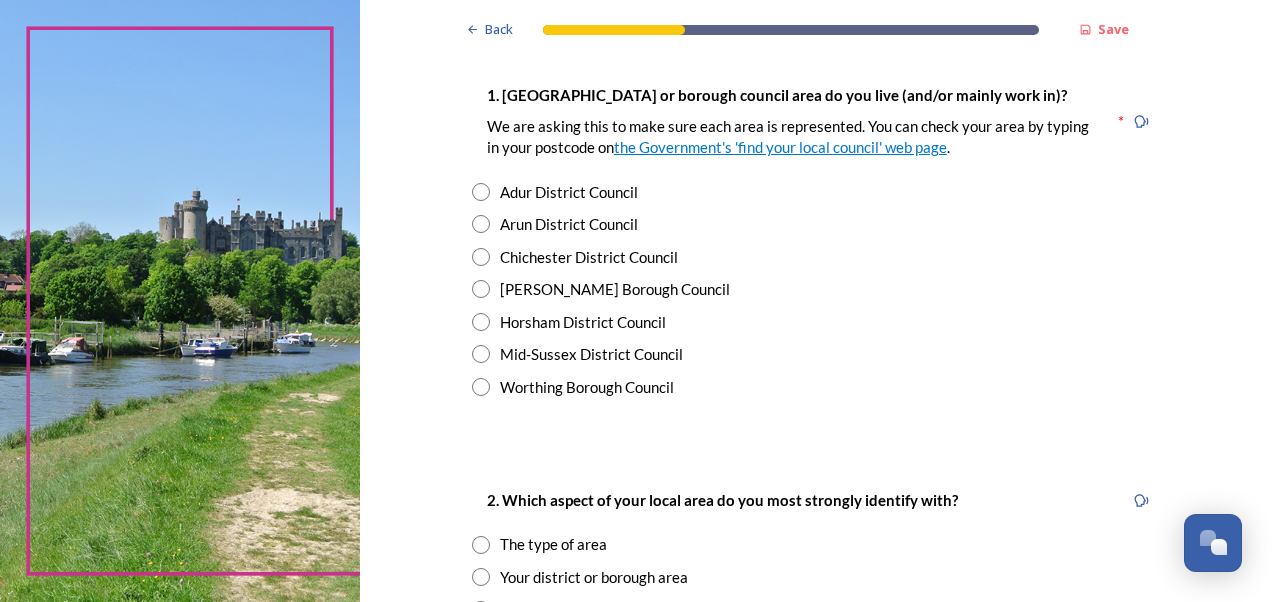 click at bounding box center (481, 224) 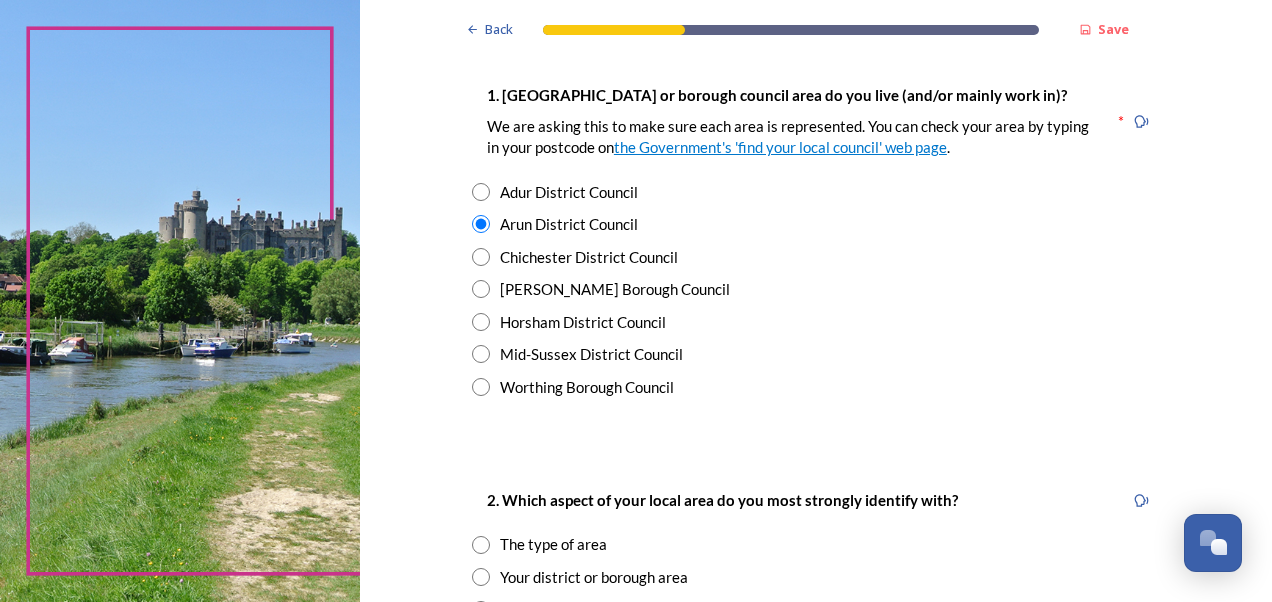 scroll, scrollTop: 440, scrollLeft: 0, axis: vertical 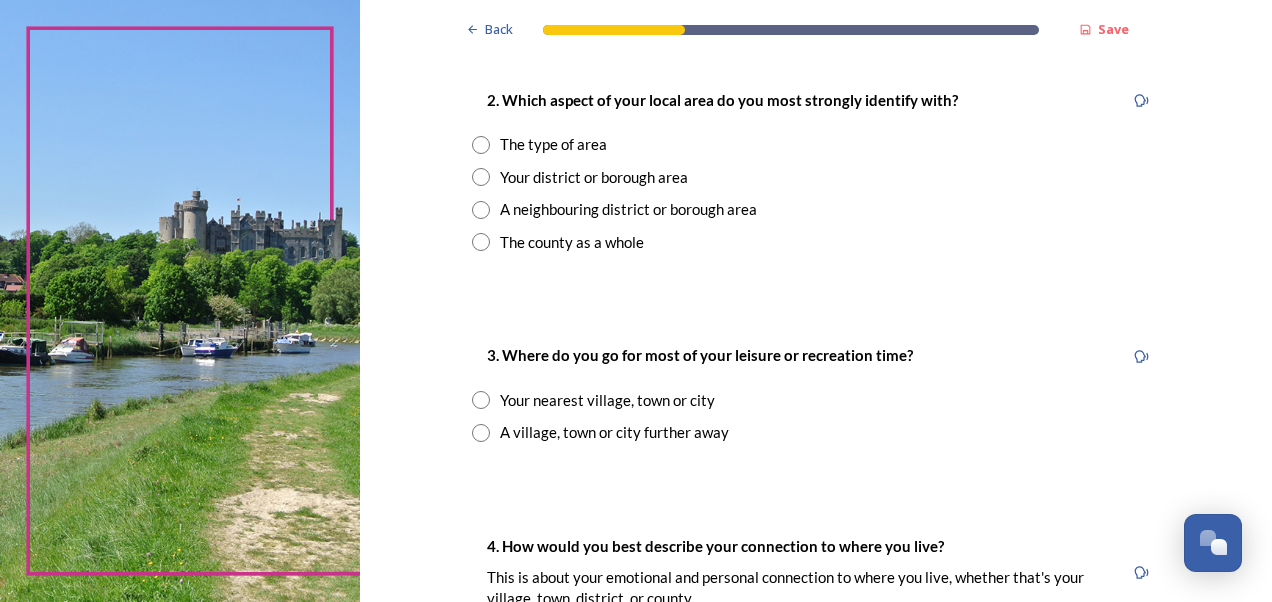 click at bounding box center [481, 177] 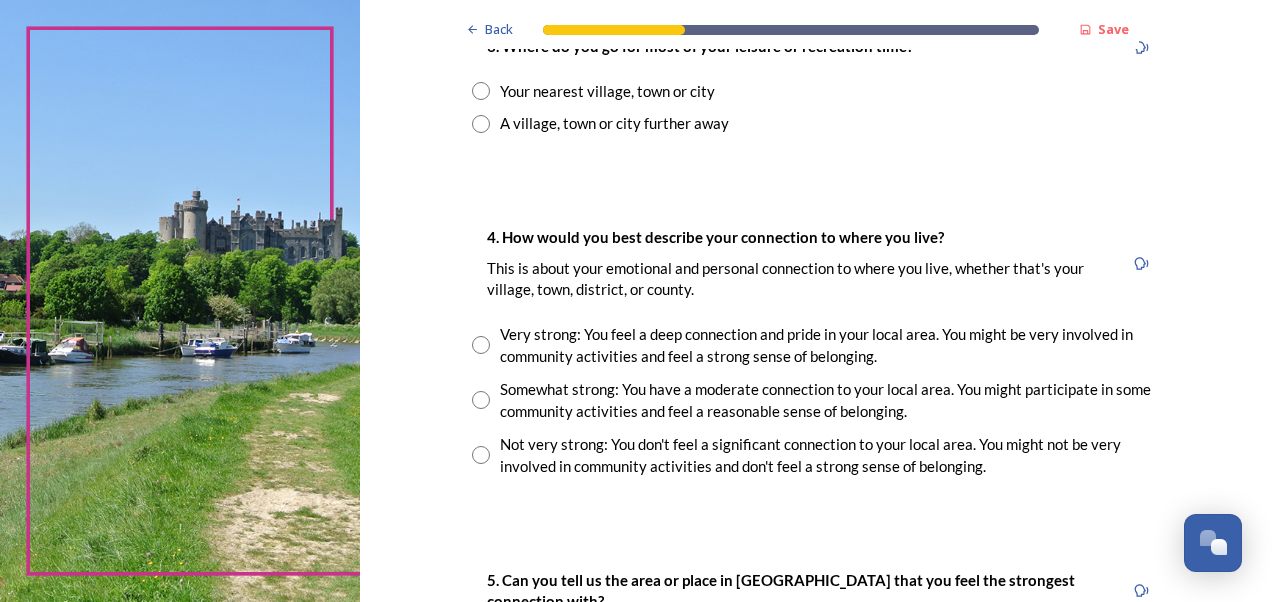 scroll, scrollTop: 1120, scrollLeft: 0, axis: vertical 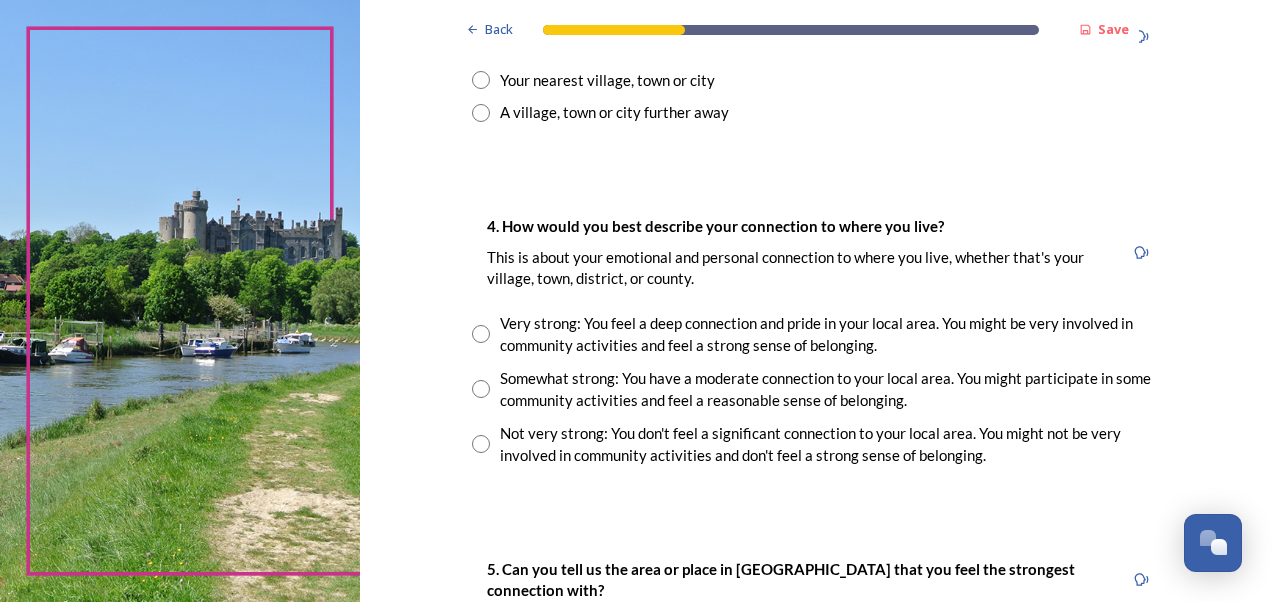 click at bounding box center (481, 80) 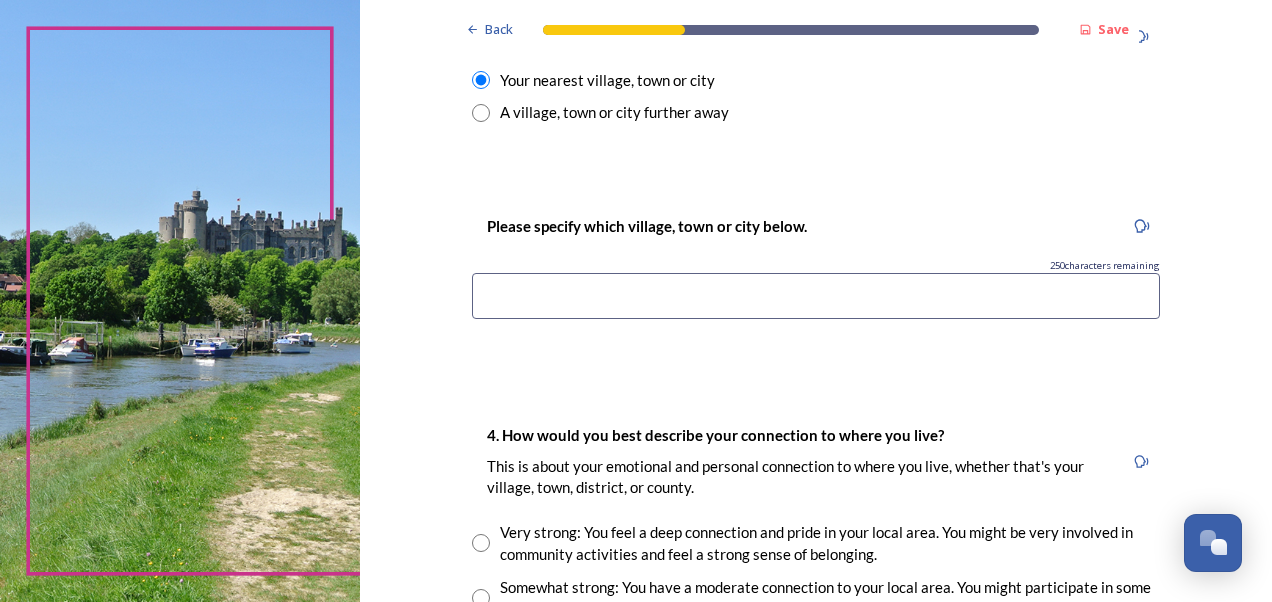 click at bounding box center (816, 296) 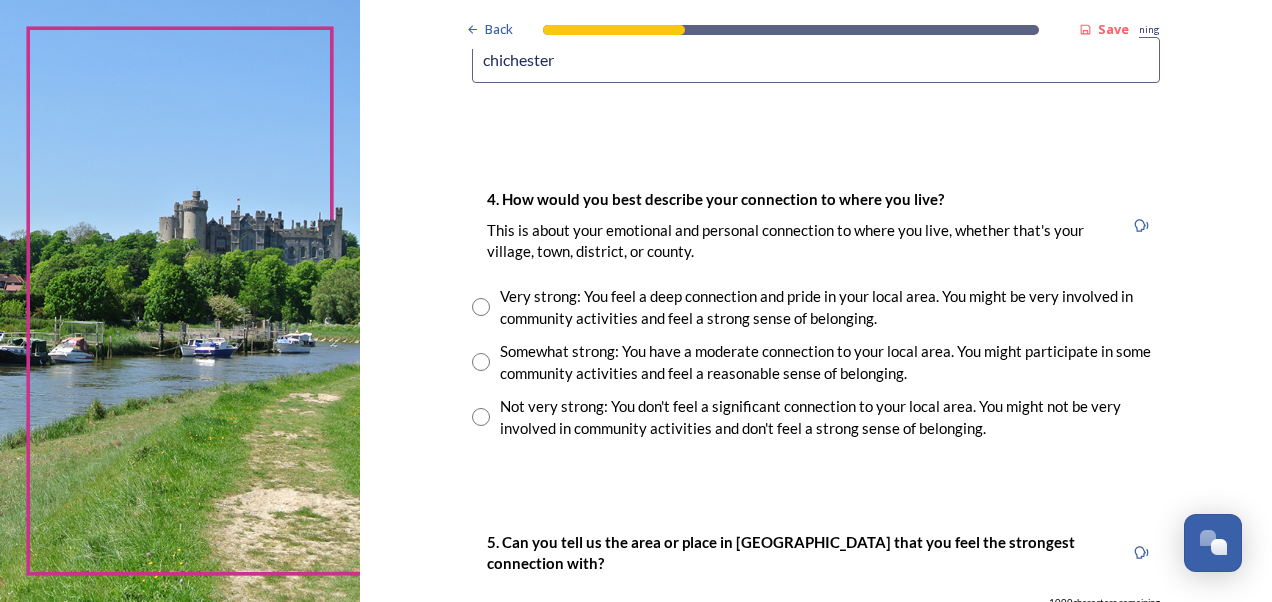 scroll, scrollTop: 1369, scrollLeft: 0, axis: vertical 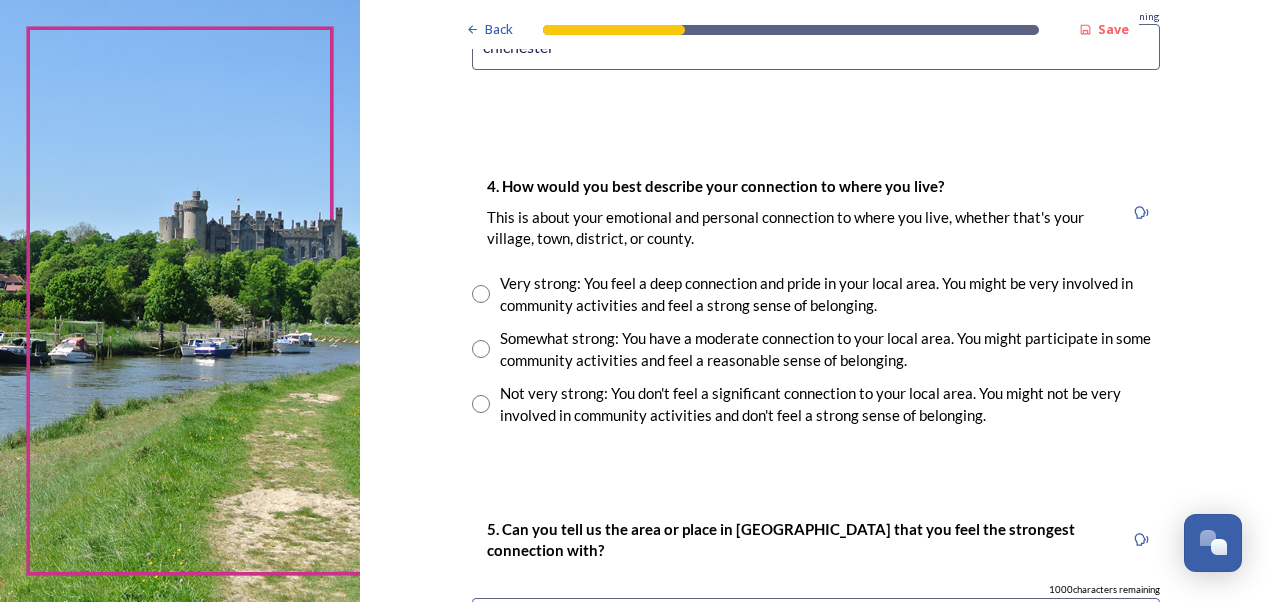 type on "chichester" 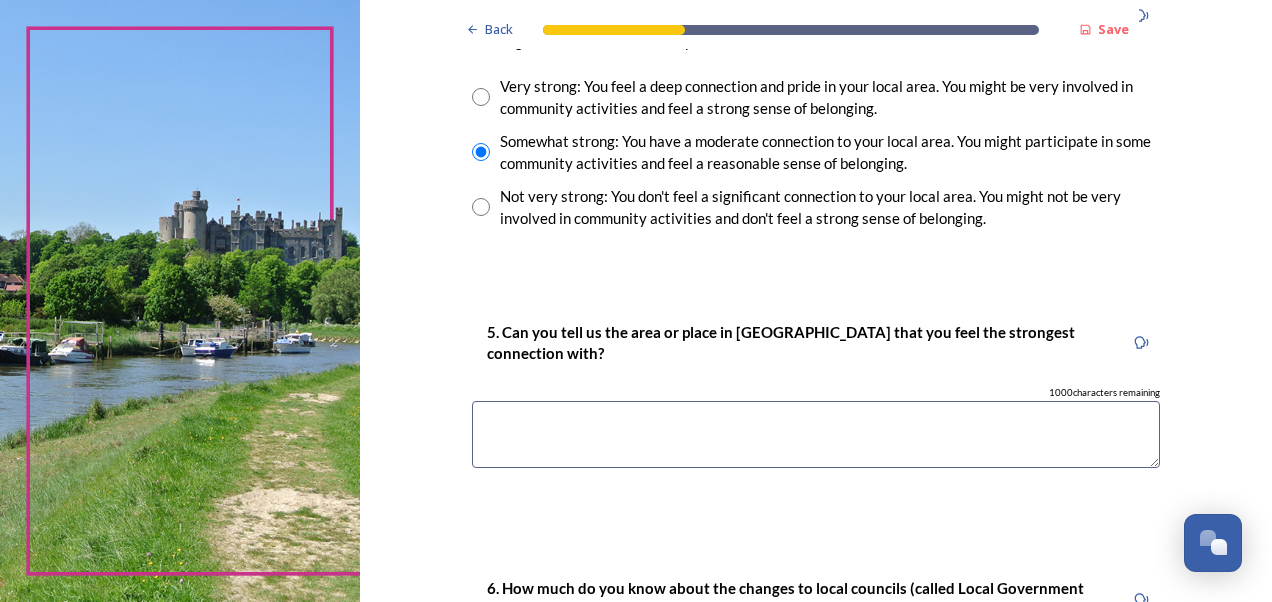 scroll, scrollTop: 1609, scrollLeft: 0, axis: vertical 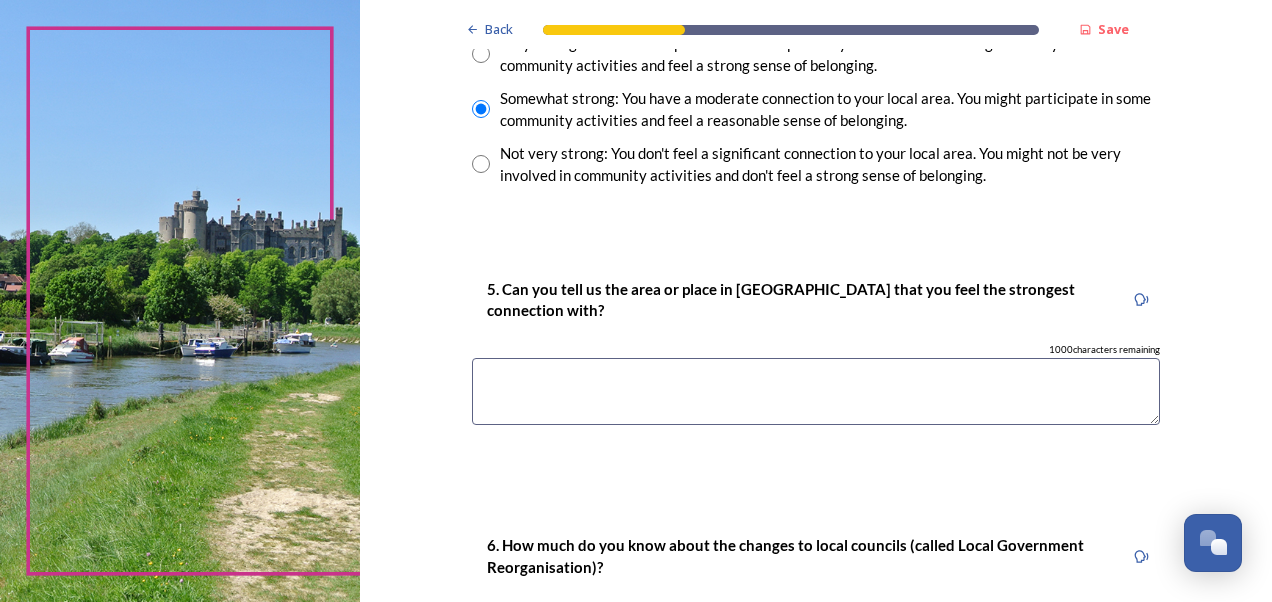 click at bounding box center (816, 391) 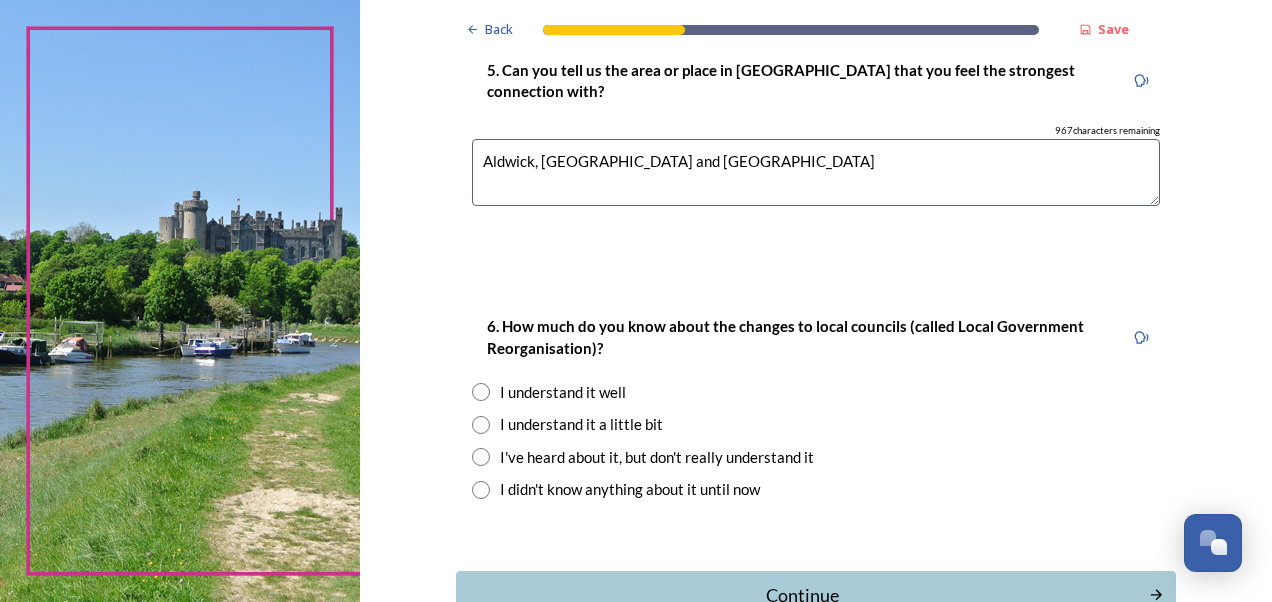 scroll, scrollTop: 1834, scrollLeft: 0, axis: vertical 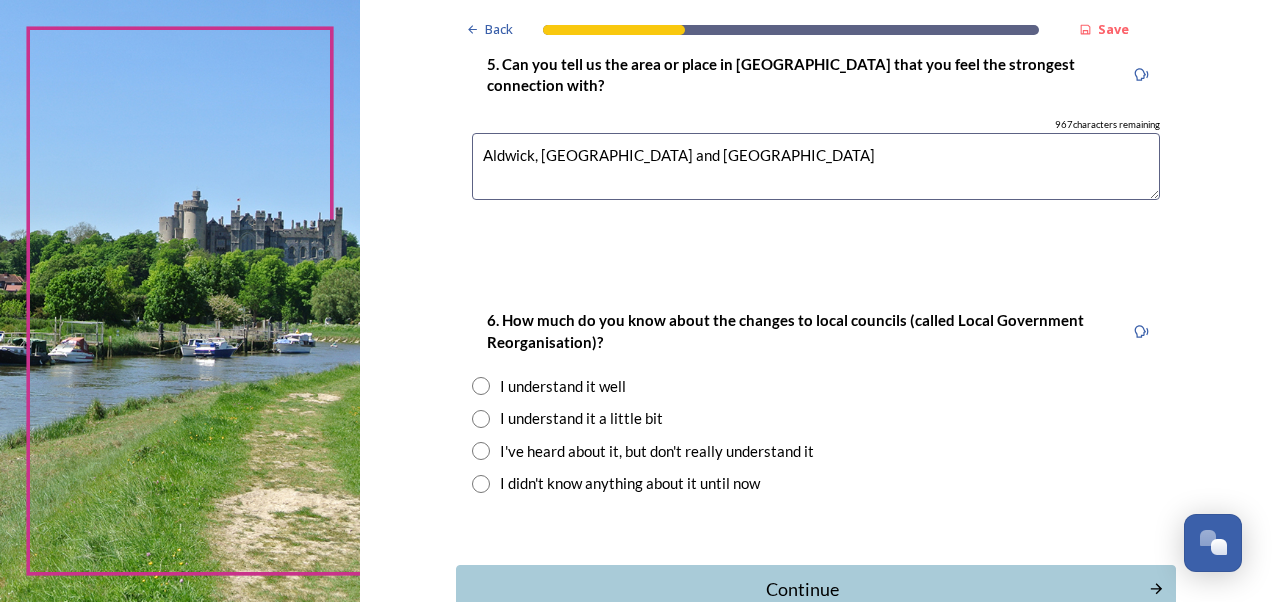 click on "Aldwick, Wittering and Chichester" at bounding box center (816, 166) 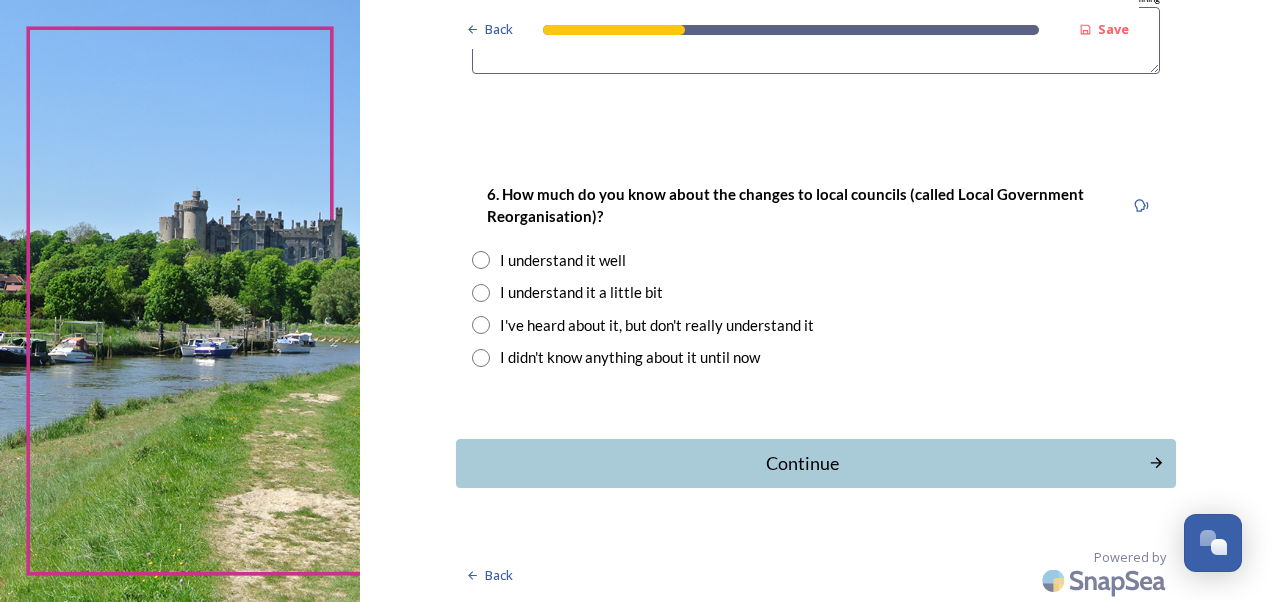 type on "Aldwick, Wittering and Chichester" 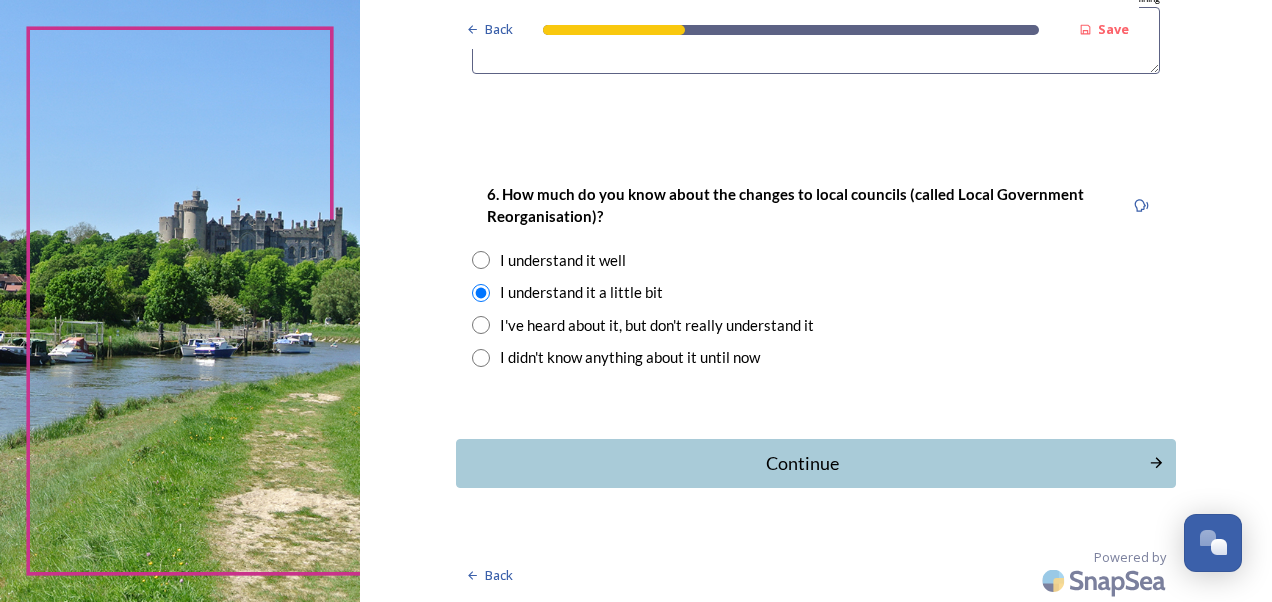 click on "Back Save You and your local area Are you responding as a.... * Resident or someone who works in West Sussex Member of staff from one of the councils within West Sussex (district, borough or county) Local organisation, charity or community group Local business Other stakeholder 1. Which district or borough council area do you live (and/or mainly work in)? We are asking this to make sure each area is represented. You can check your area by typing in your postcode on  the Government's 'find your local council' web page . * Adur District Council Arun District Council Chichester District Council Crawley Borough Council Horsham District Council Mid-Sussex District Council Worthing Borough Council 2. Which aspect of your local area do you most strongly identify with? The type of area Your district or borough area A neighbouring district or borough area The county as a whole 3. Where do you go for most of your leisure or recreation time? Your nearest village, town or city A village, town or city further away 240" at bounding box center [816, -678] 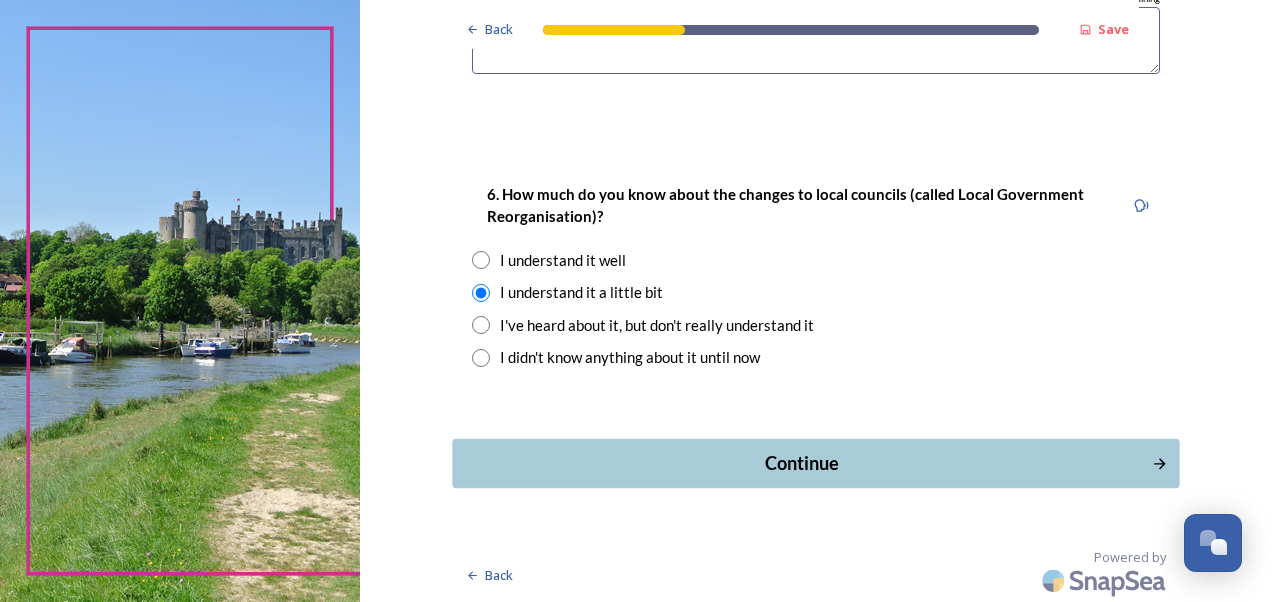 click on "Continue" at bounding box center (801, 463) 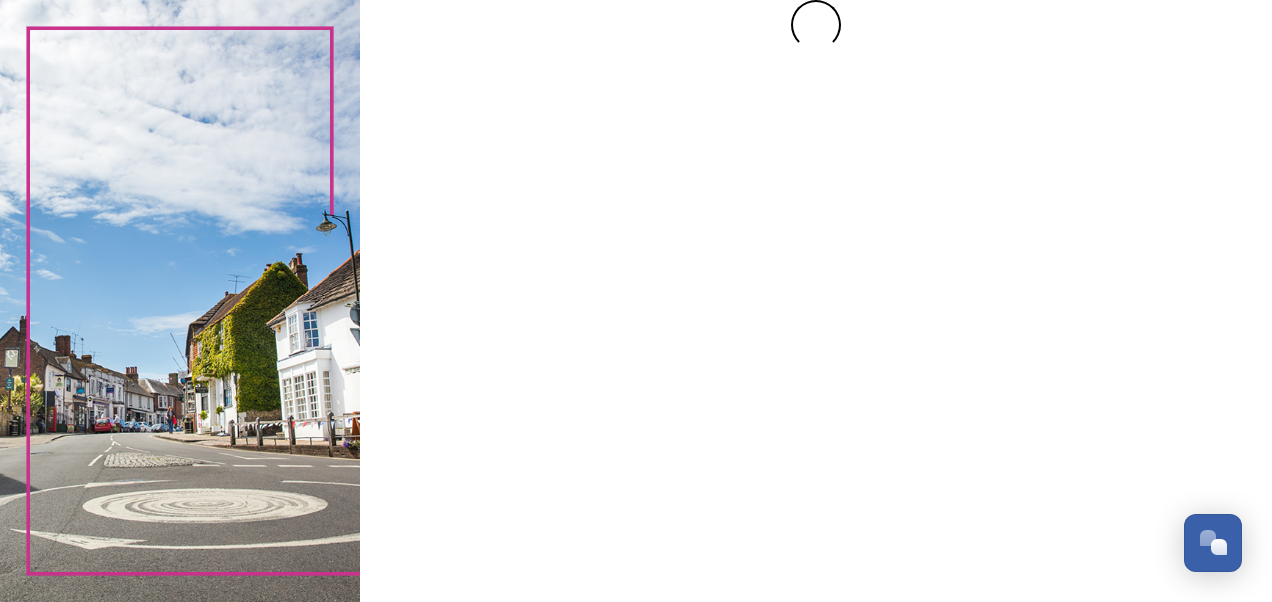 scroll, scrollTop: 0, scrollLeft: 0, axis: both 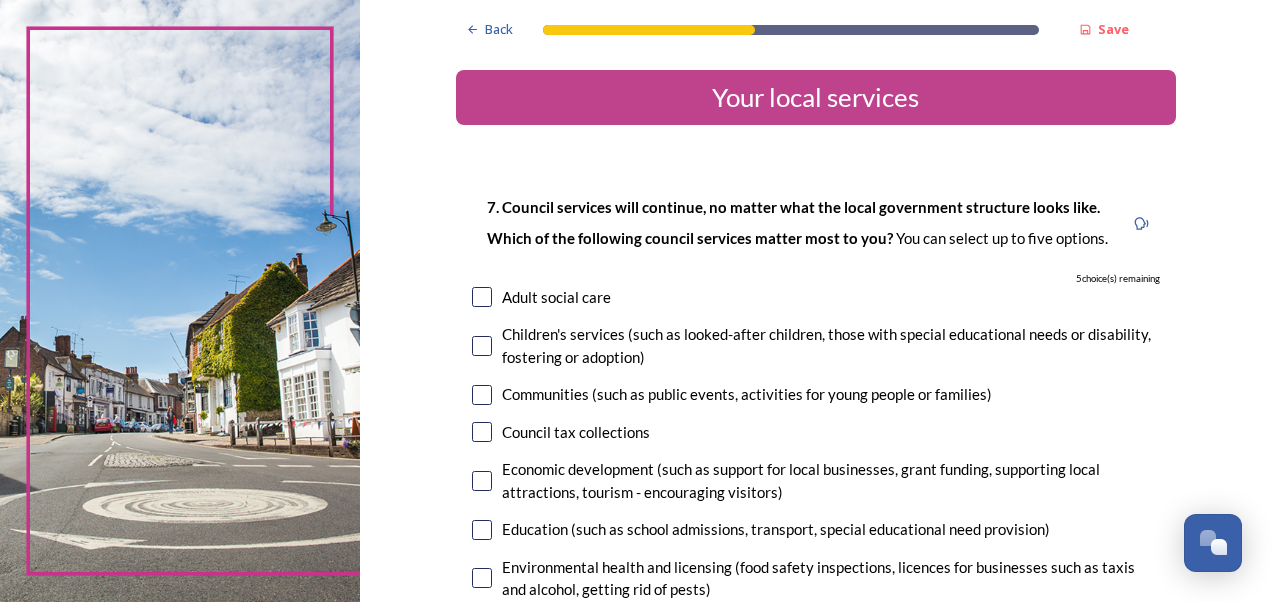 click at bounding box center [482, 297] 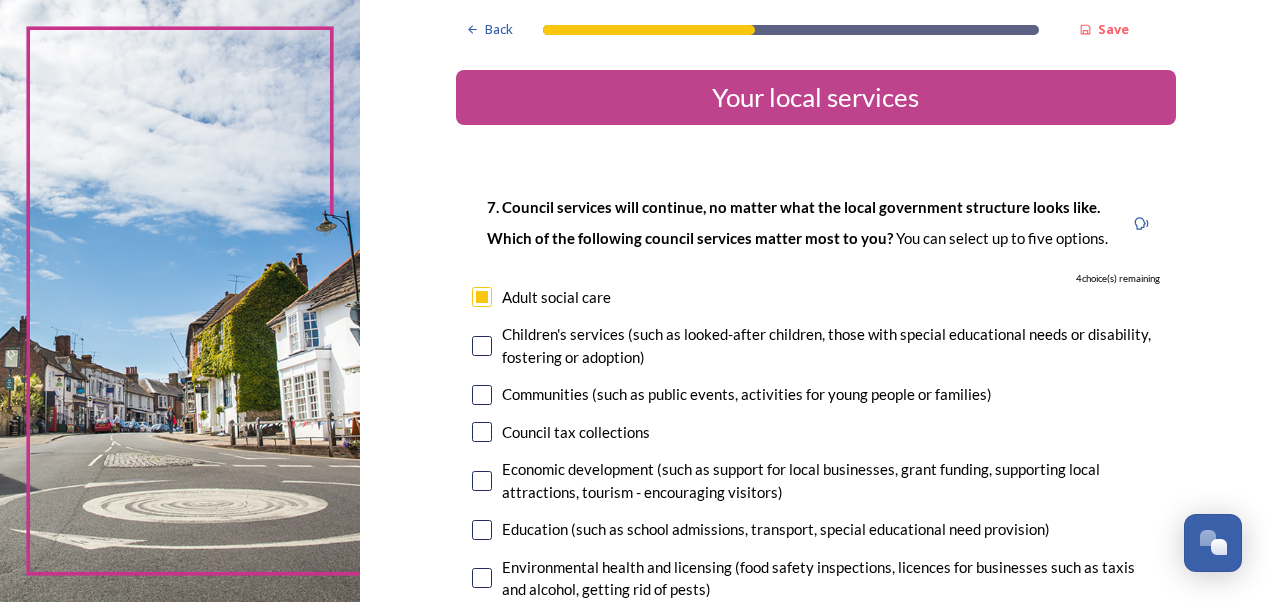 click at bounding box center (482, 346) 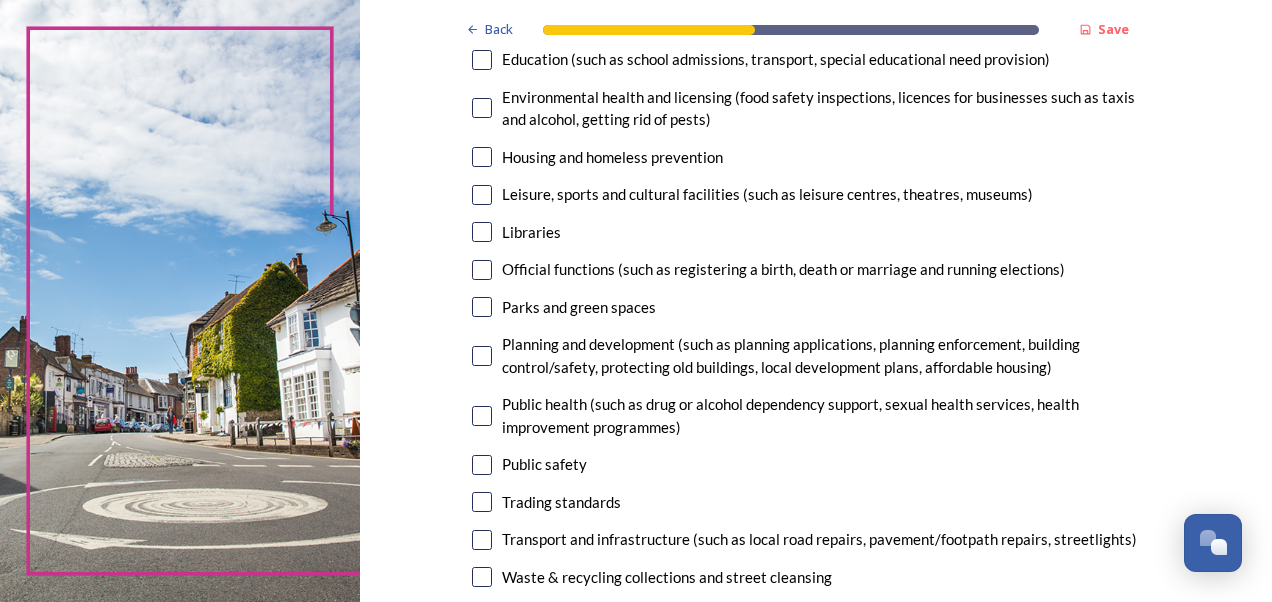 scroll, scrollTop: 501, scrollLeft: 0, axis: vertical 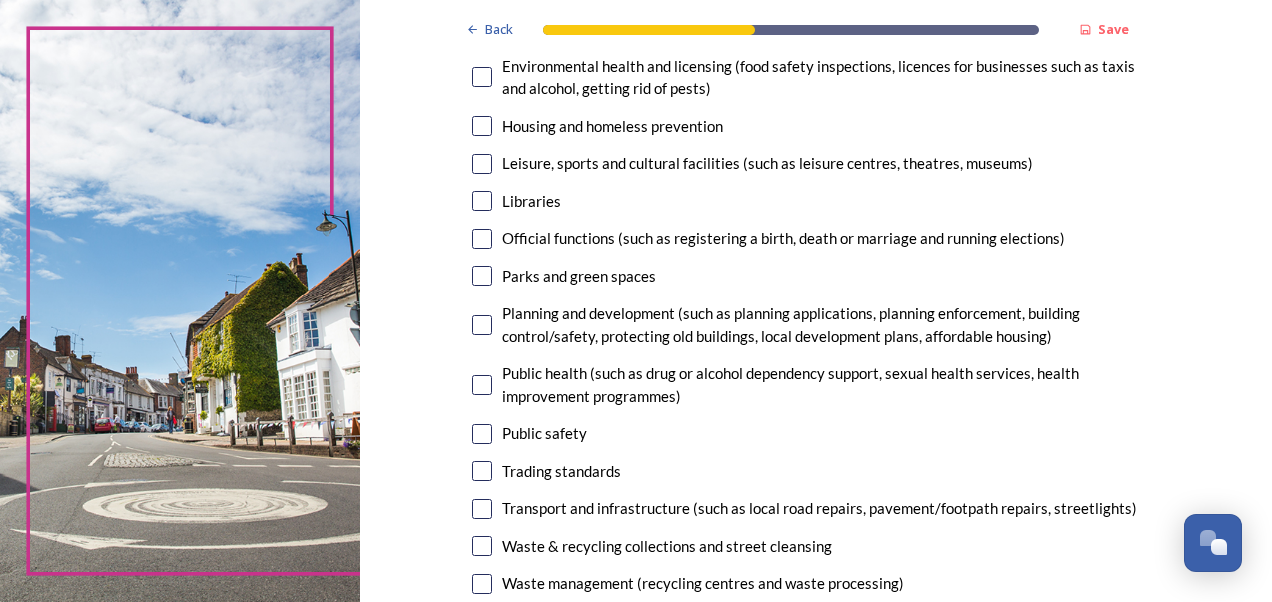 click at bounding box center [482, 164] 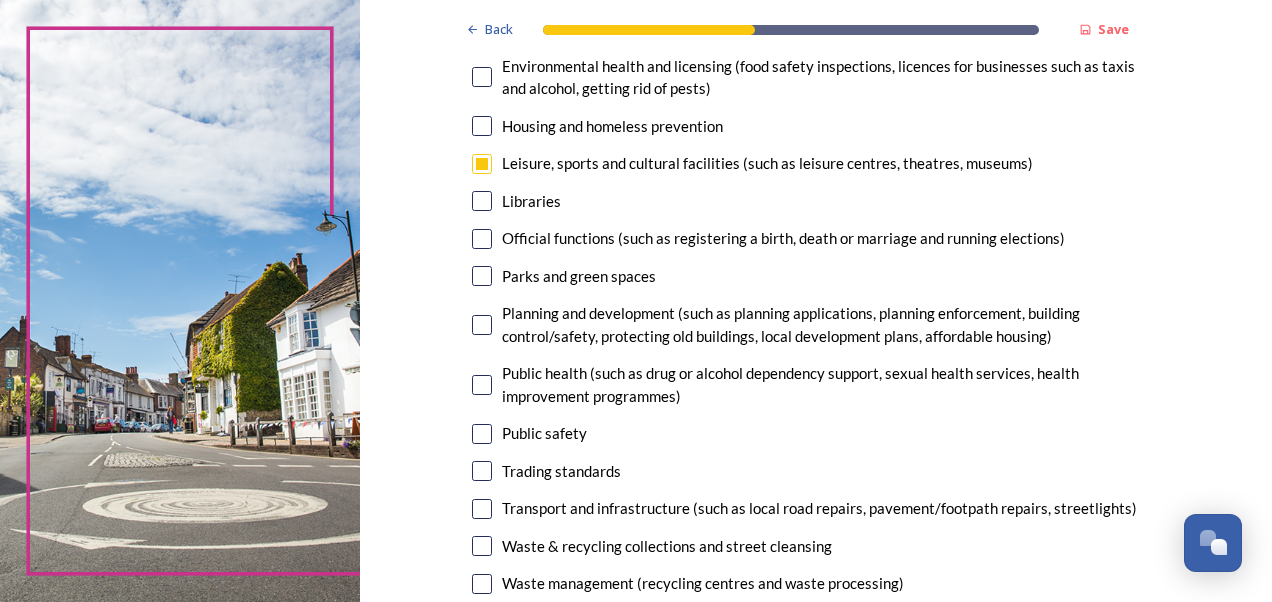 click at bounding box center (482, 276) 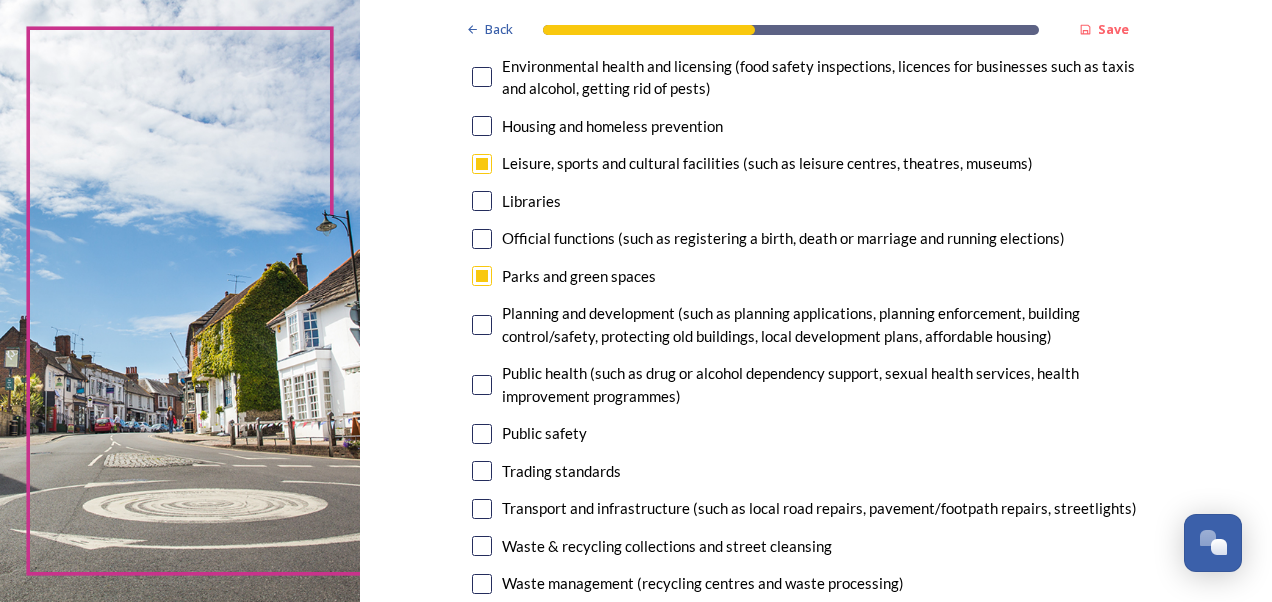 click at bounding box center (482, 325) 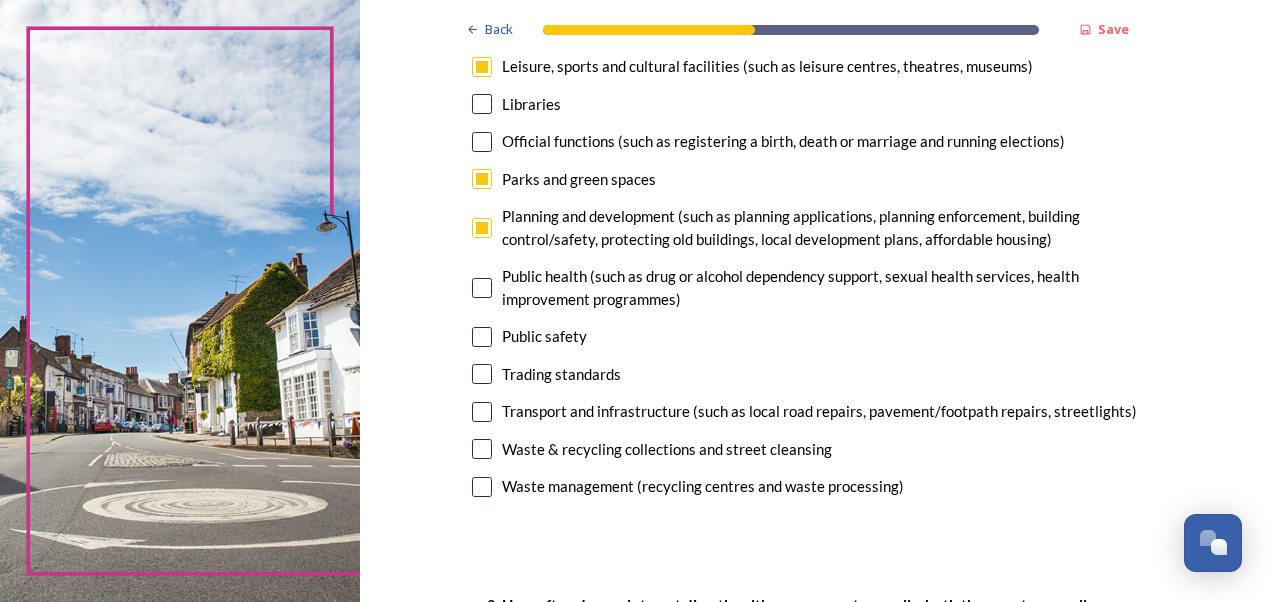 scroll, scrollTop: 626, scrollLeft: 0, axis: vertical 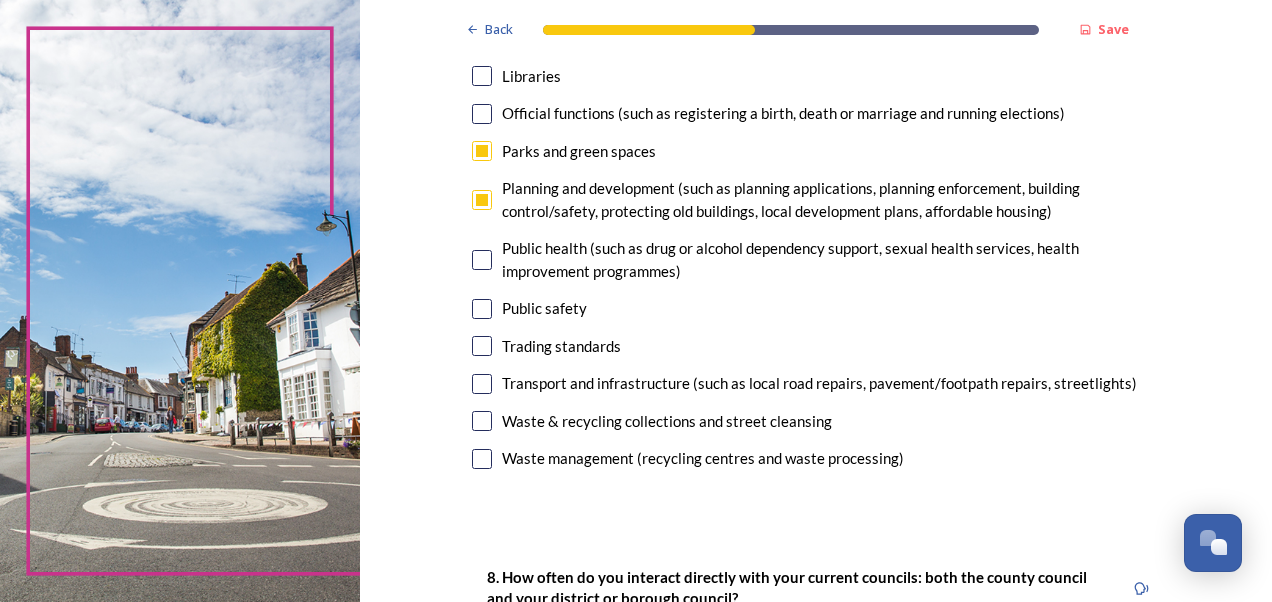click at bounding box center (482, 421) 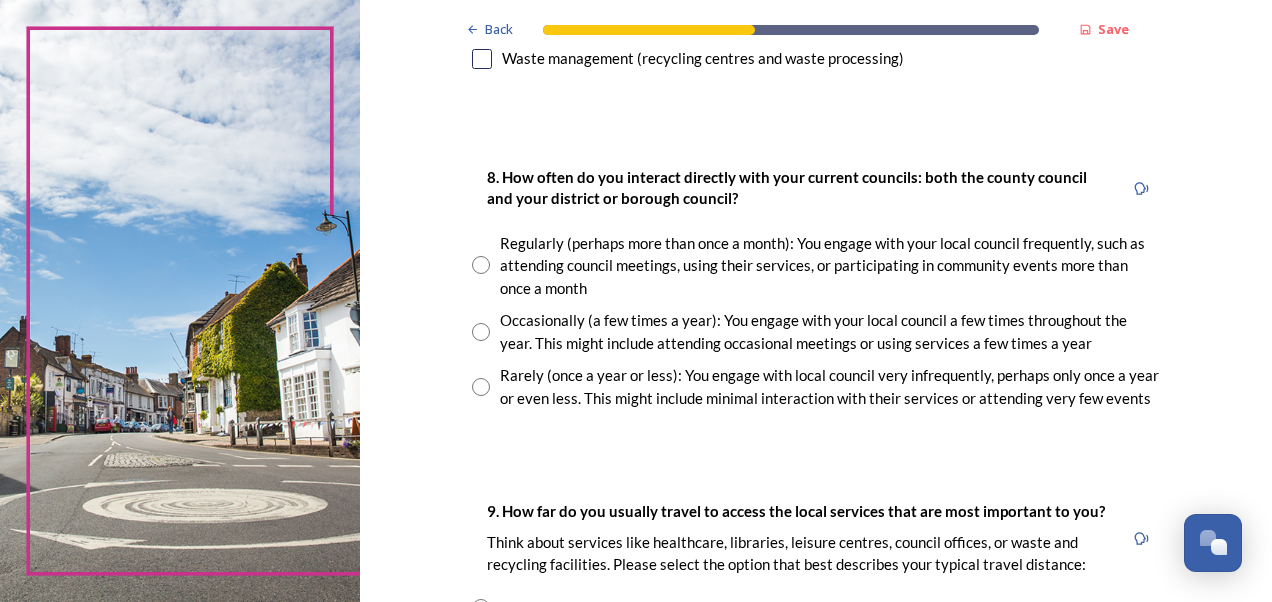 scroll, scrollTop: 1039, scrollLeft: 0, axis: vertical 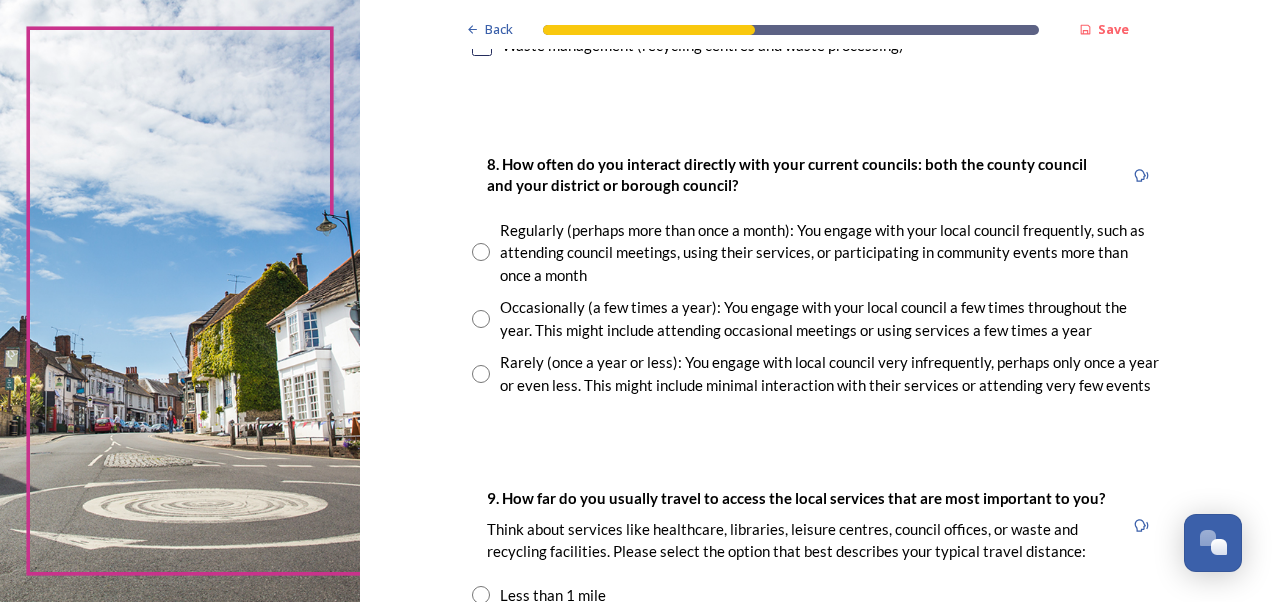 click at bounding box center [481, 252] 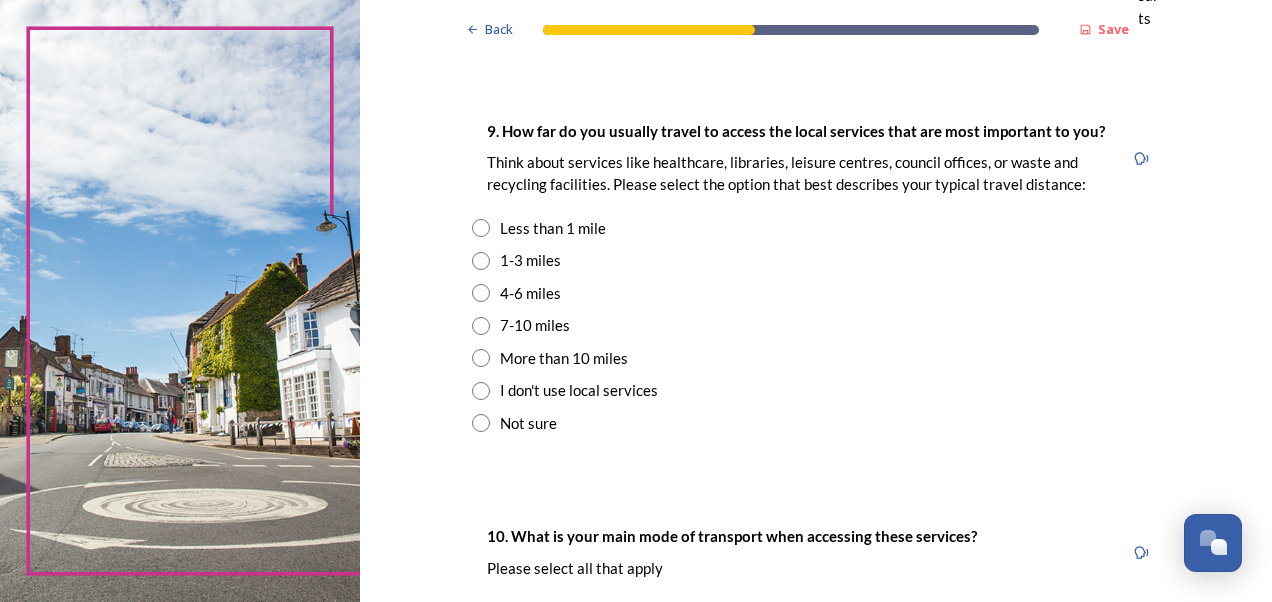 scroll, scrollTop: 1431, scrollLeft: 0, axis: vertical 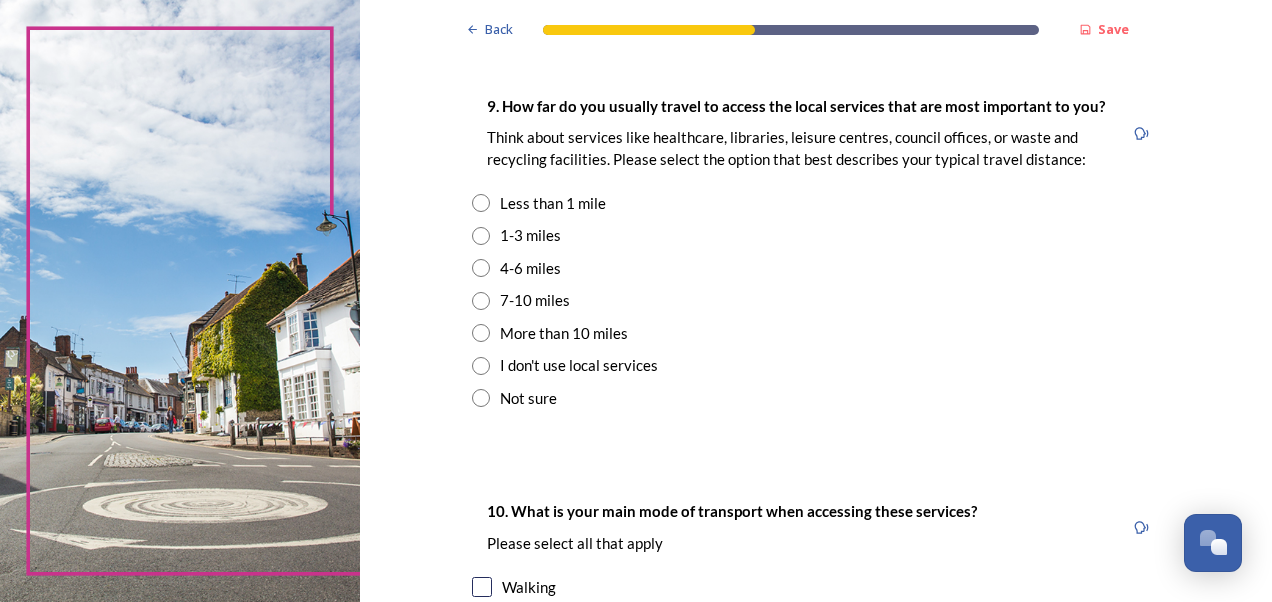 click at bounding box center (481, 236) 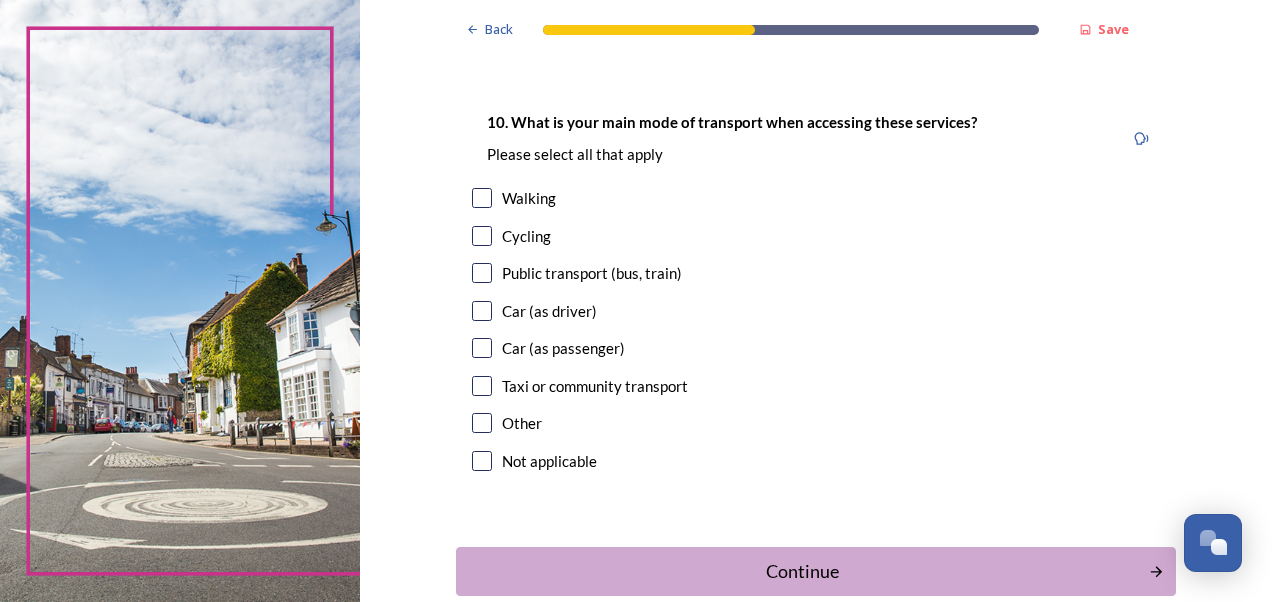 scroll, scrollTop: 1822, scrollLeft: 0, axis: vertical 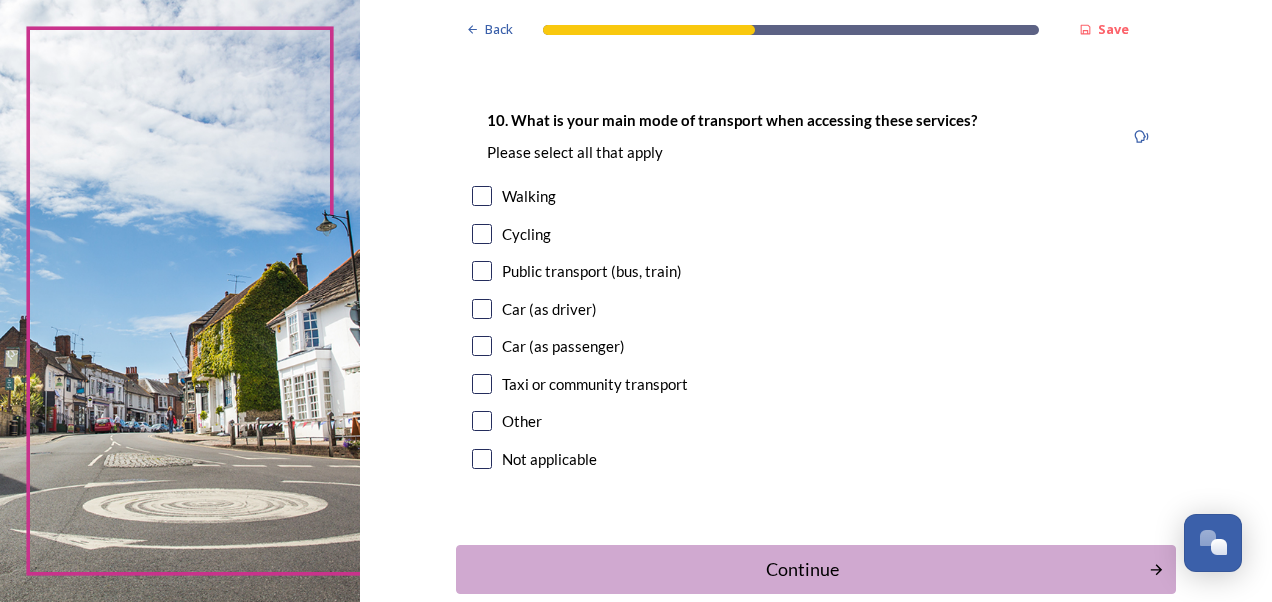 click at bounding box center (482, 309) 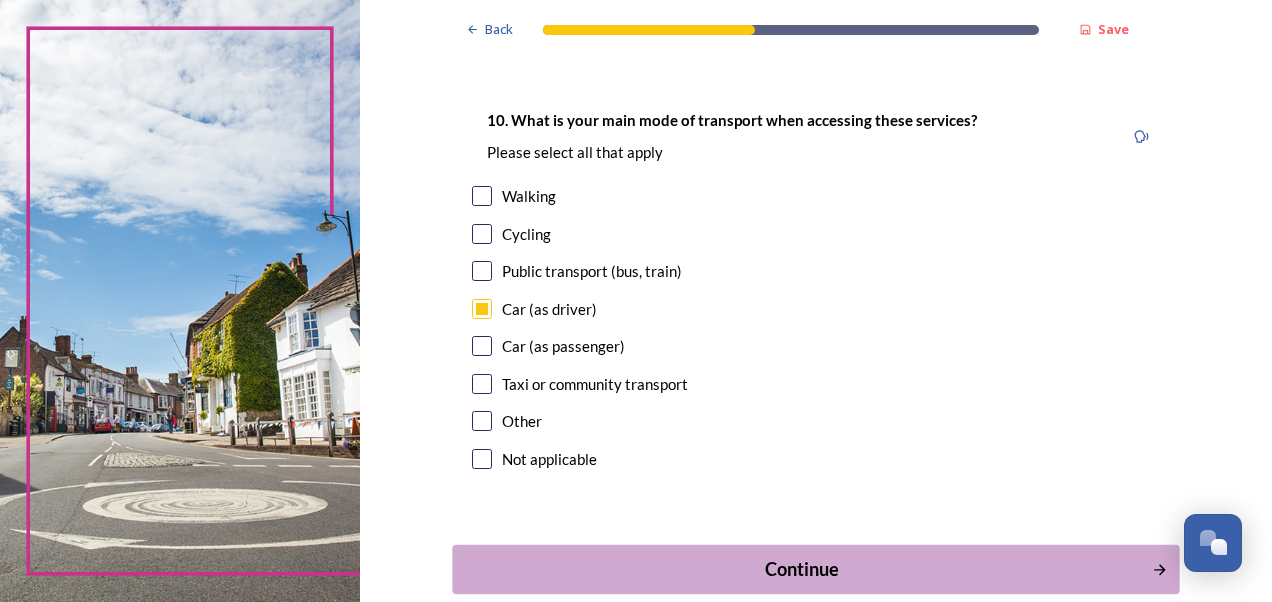 click on "Continue" at bounding box center (801, 569) 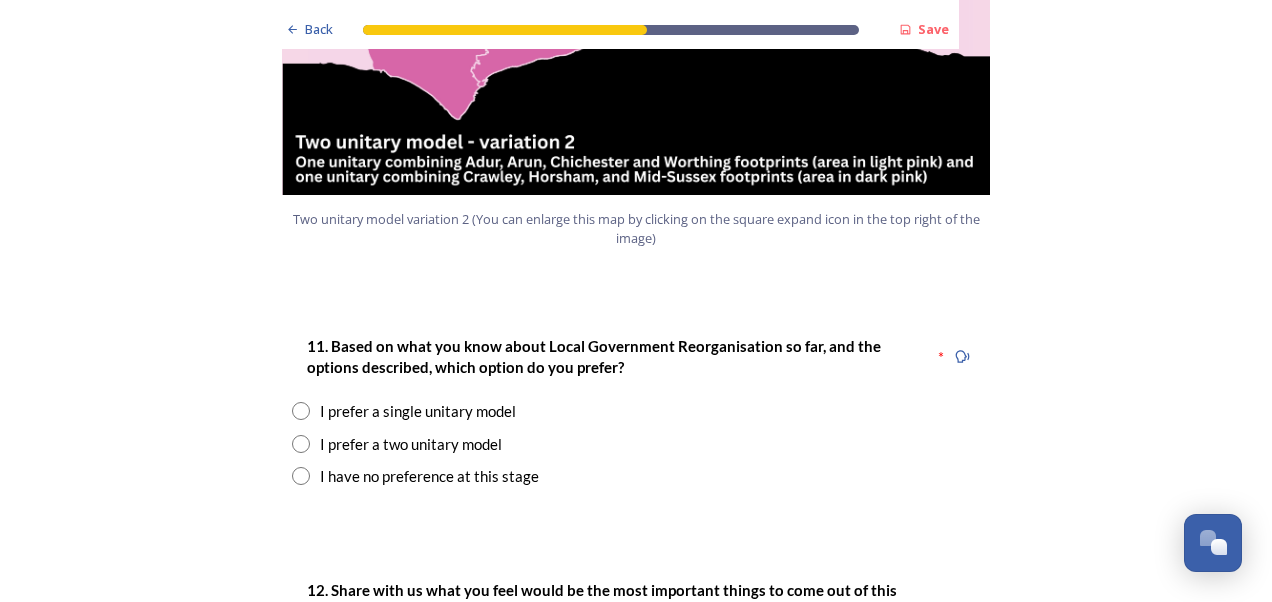 scroll, scrollTop: 2427, scrollLeft: 0, axis: vertical 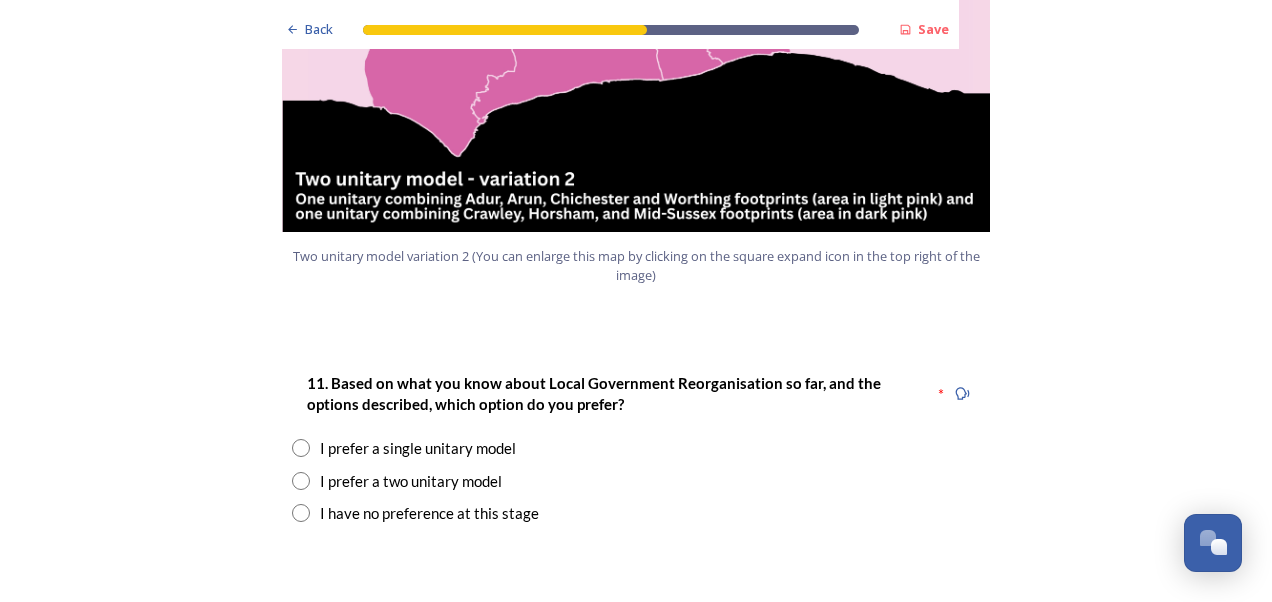 click at bounding box center [301, 513] 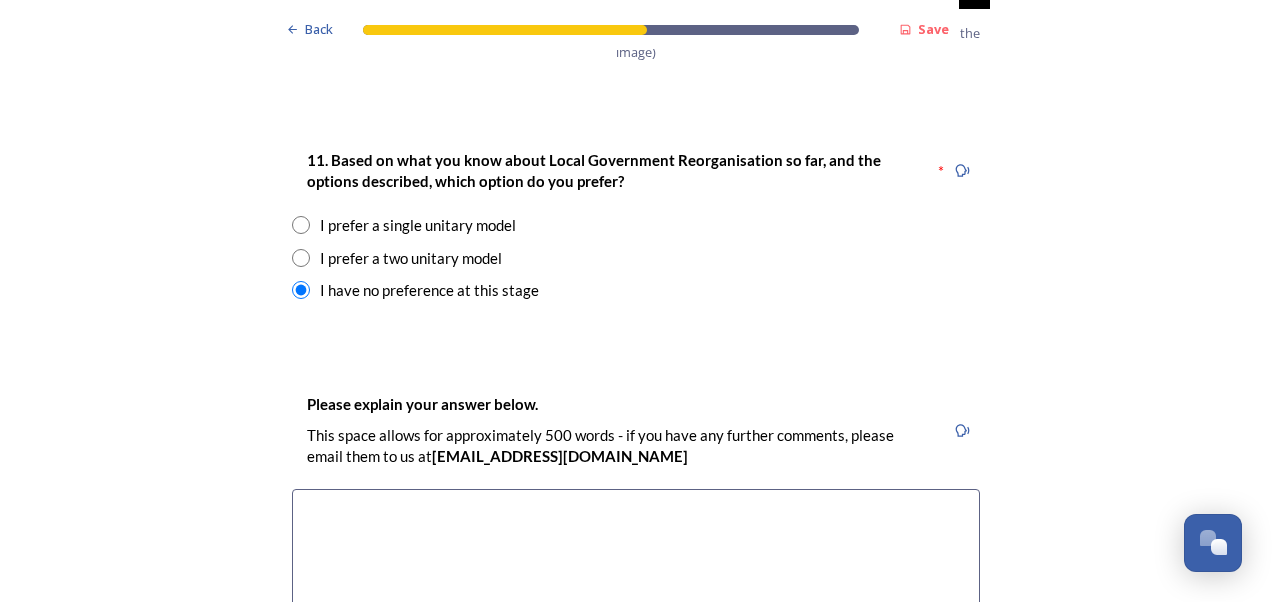 scroll, scrollTop: 2499, scrollLeft: 0, axis: vertical 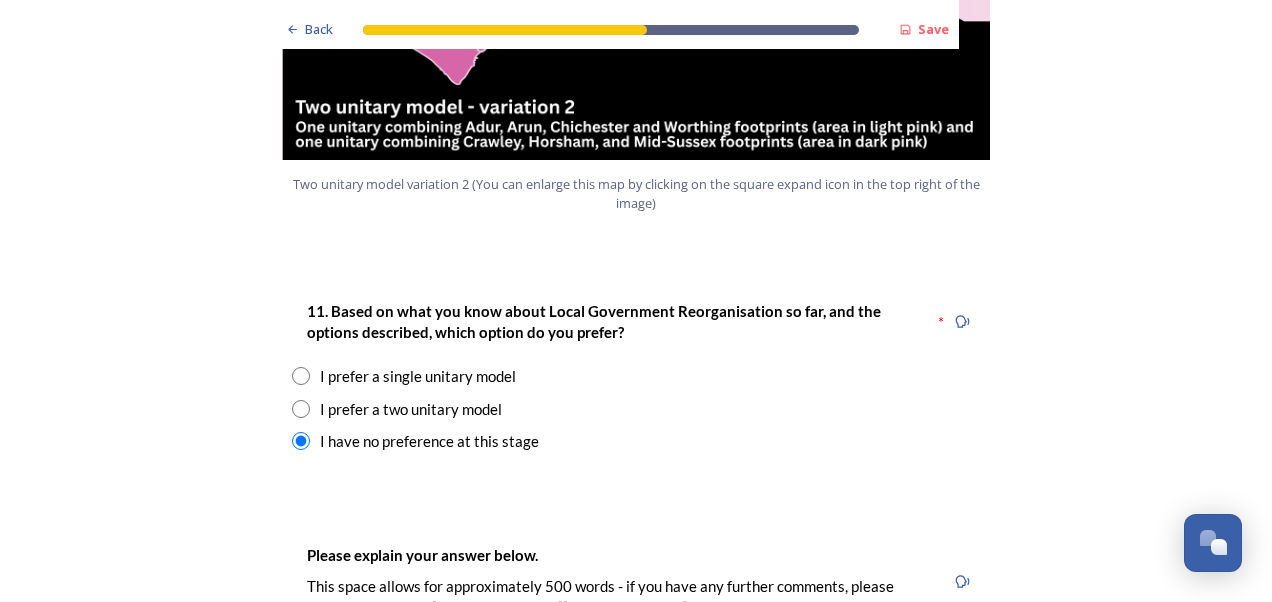 click at bounding box center (301, 376) 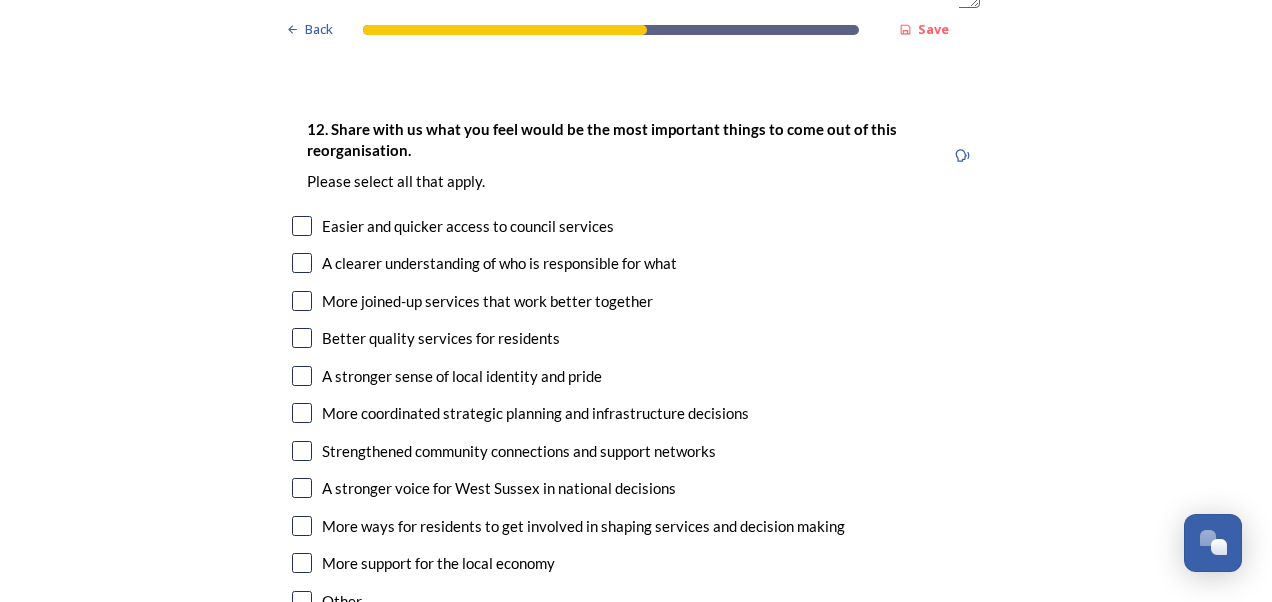 scroll, scrollTop: 3420, scrollLeft: 0, axis: vertical 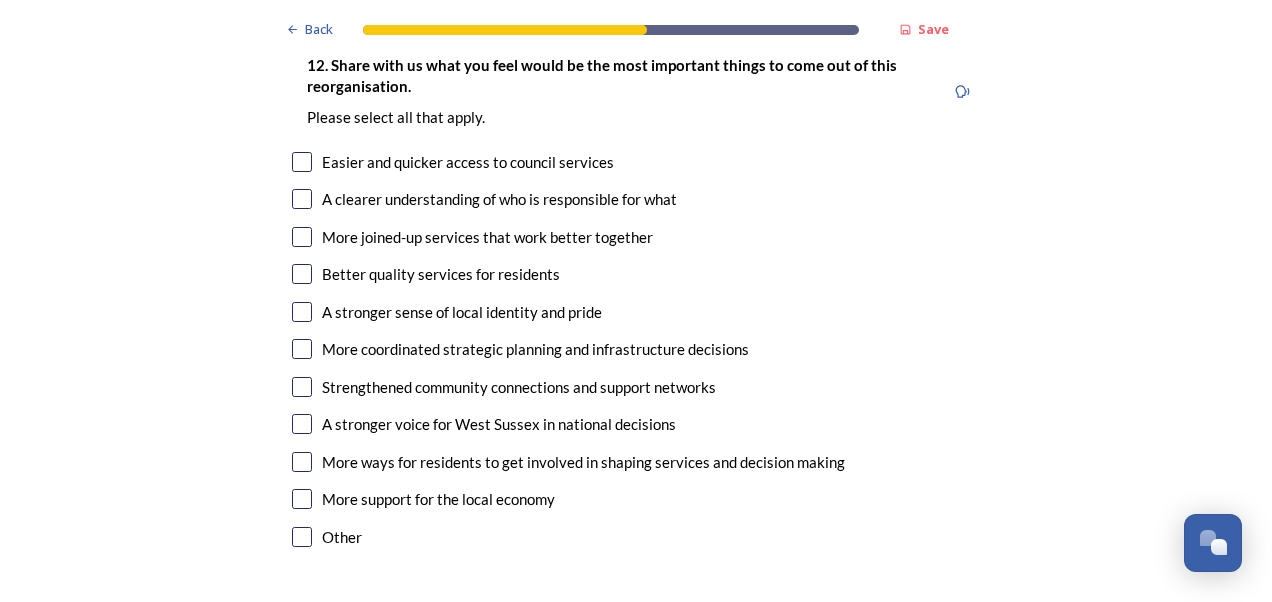 click at bounding box center (302, 274) 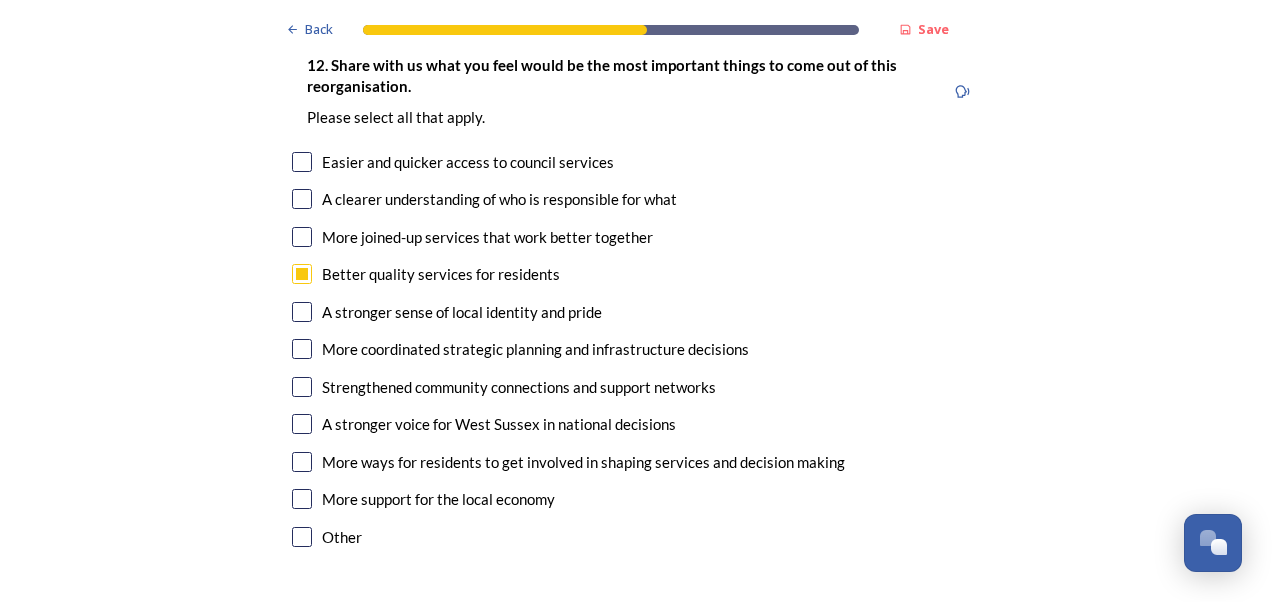 click at bounding box center (302, 349) 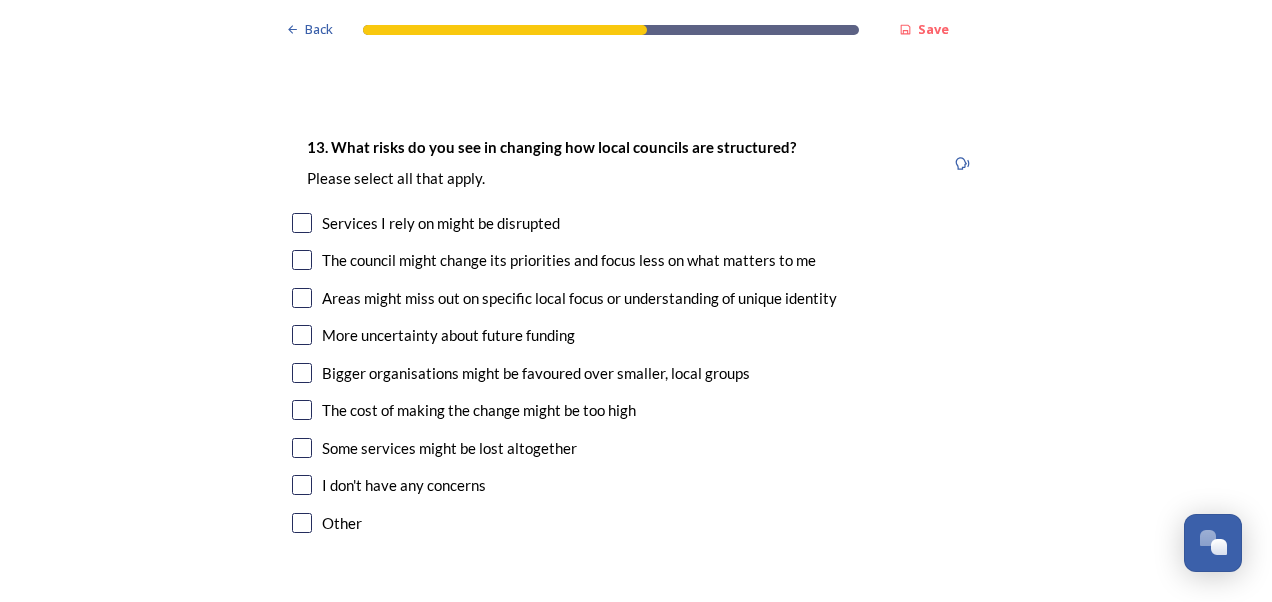 scroll, scrollTop: 3881, scrollLeft: 0, axis: vertical 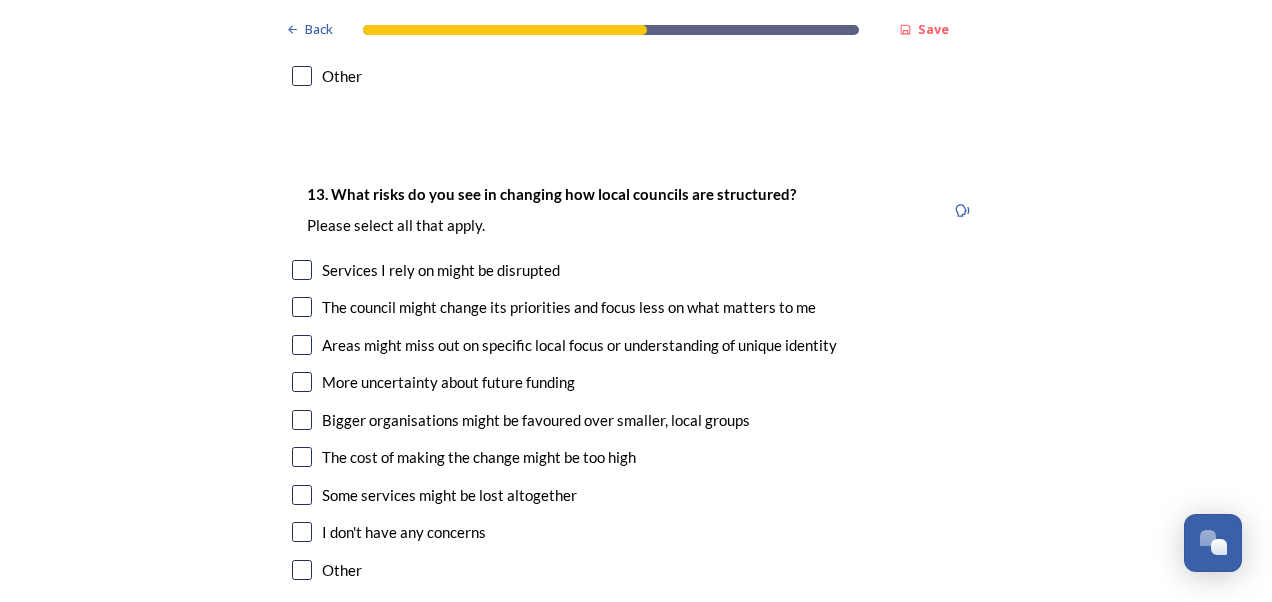 click on "Services I rely on might be disrupted" at bounding box center [636, 270] 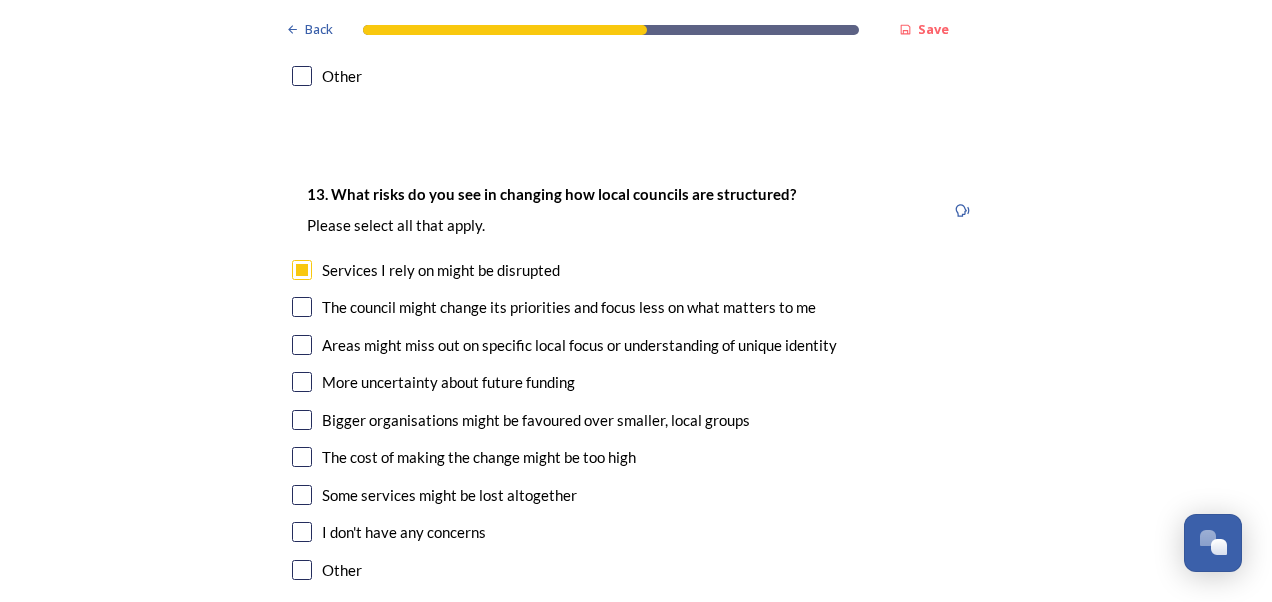 click at bounding box center (302, 307) 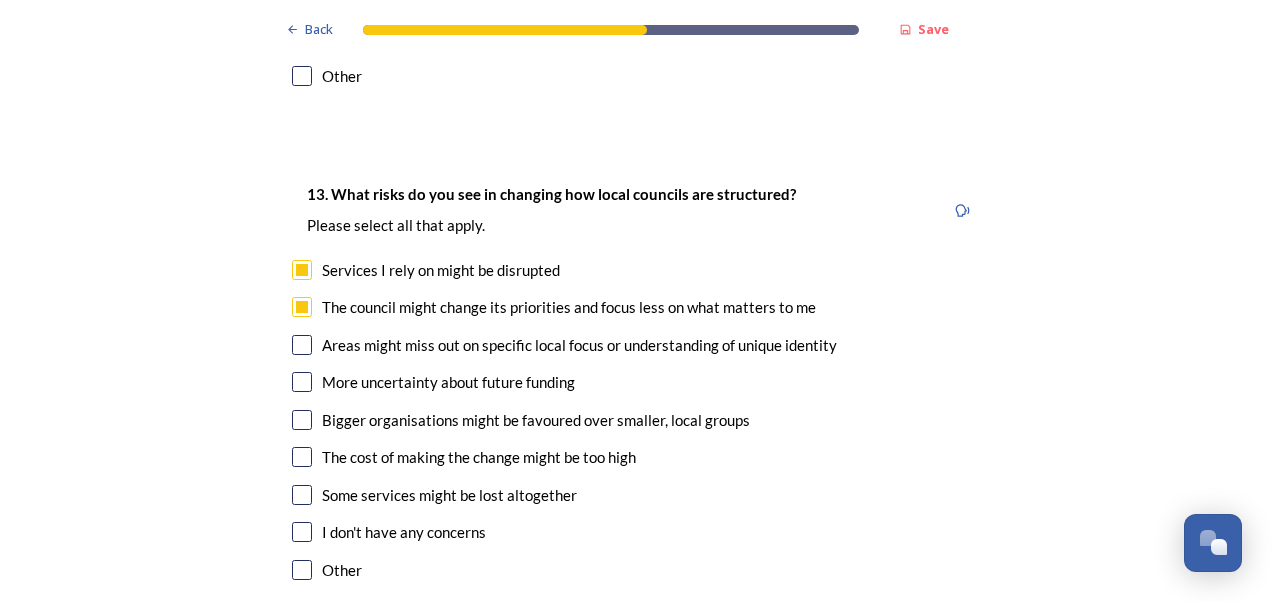 click at bounding box center [302, 420] 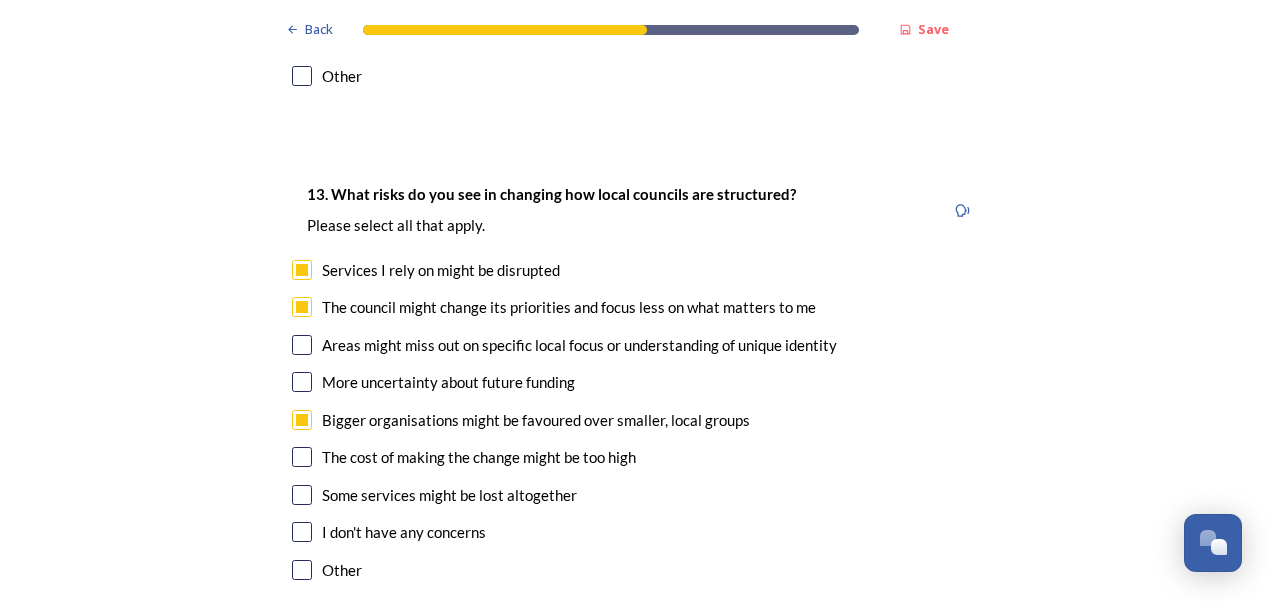 click at bounding box center [302, 457] 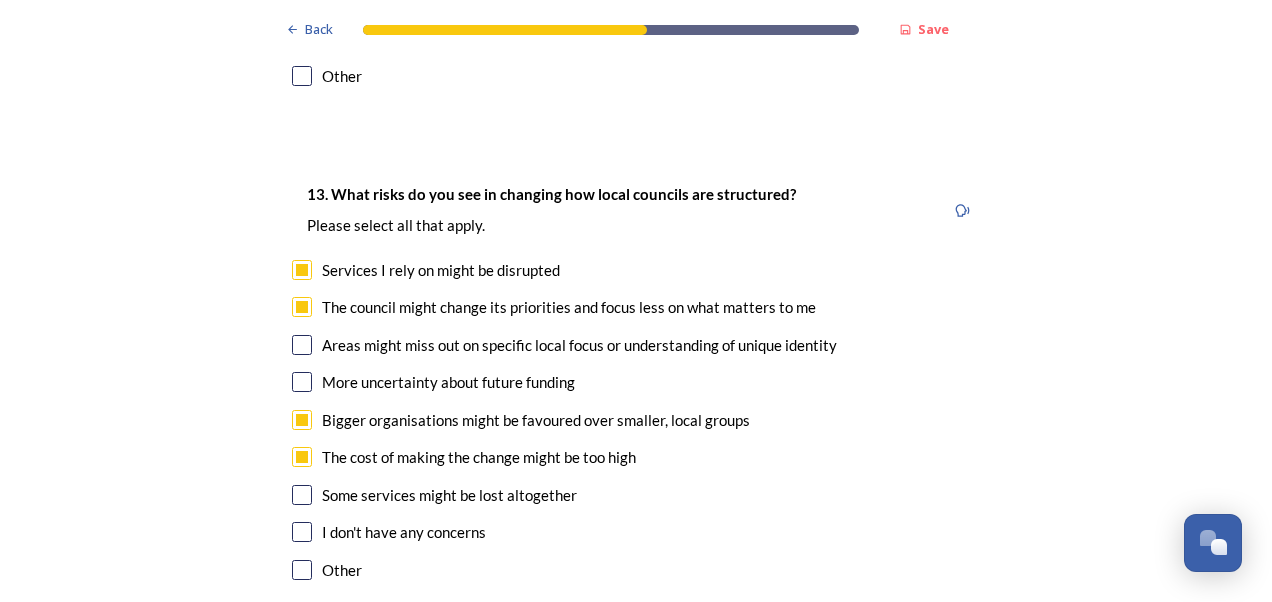 click at bounding box center (302, 495) 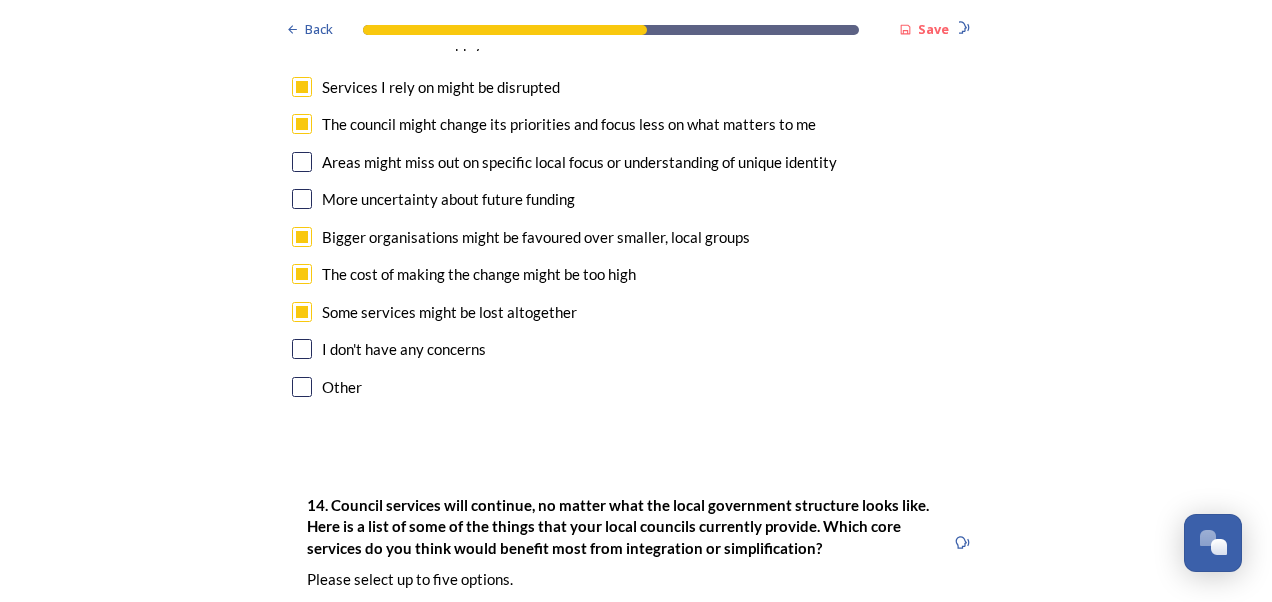 scroll, scrollTop: 4096, scrollLeft: 0, axis: vertical 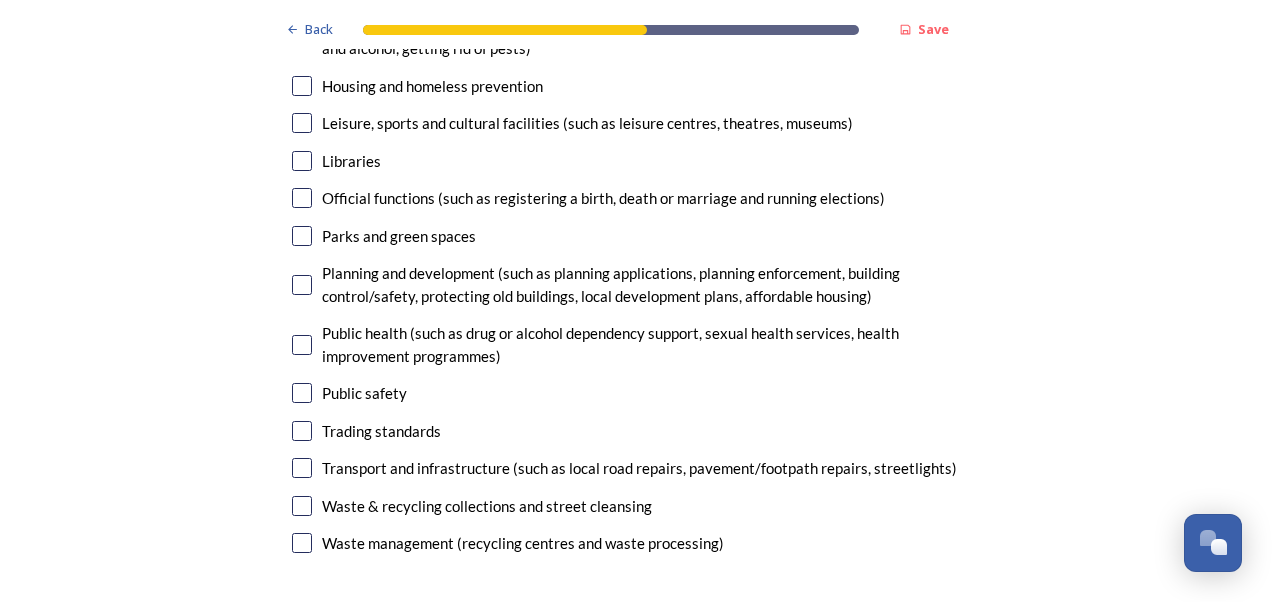 click at bounding box center [302, 285] 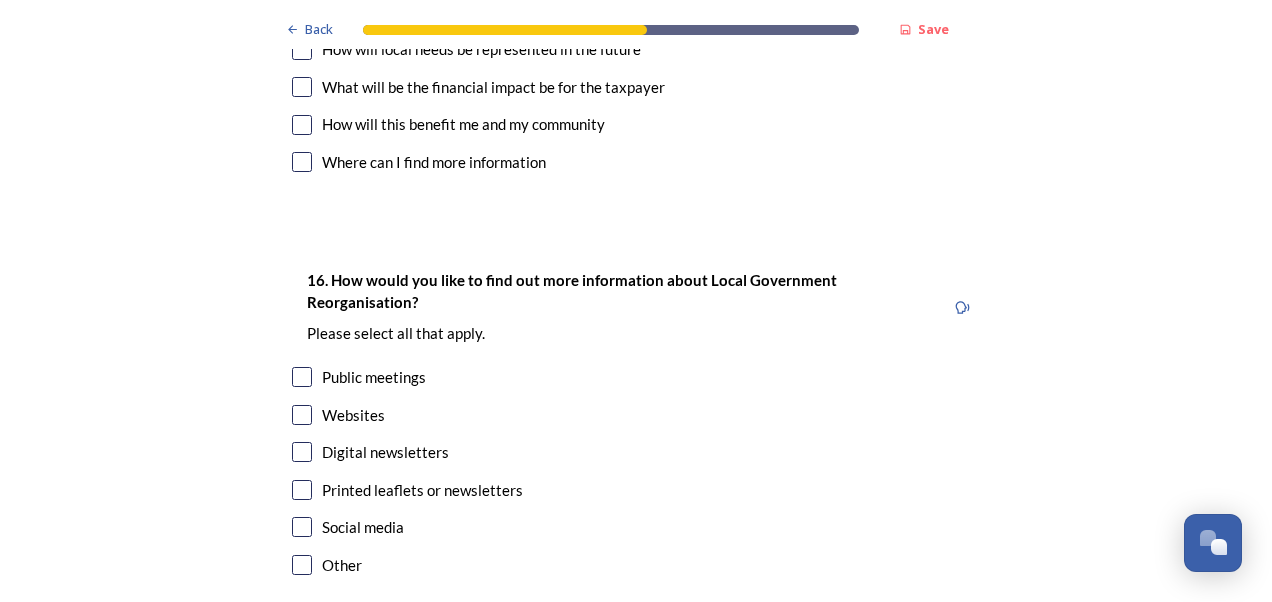 scroll, scrollTop: 5890, scrollLeft: 0, axis: vertical 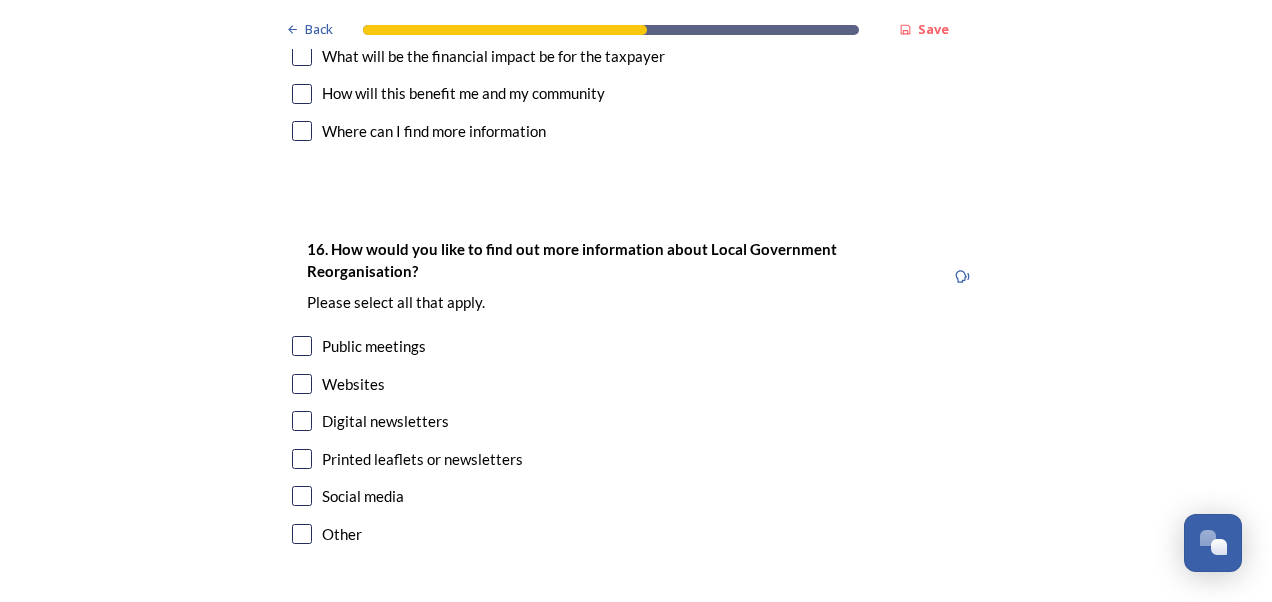 click at bounding box center [302, 496] 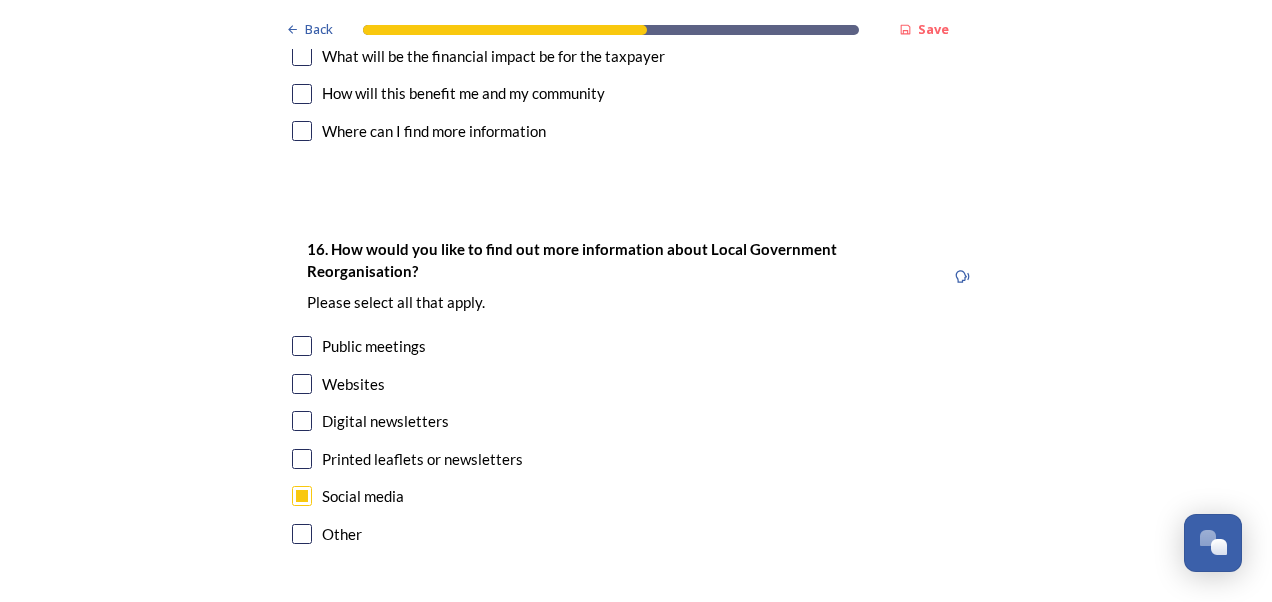 click on "Continue" at bounding box center [622, 644] 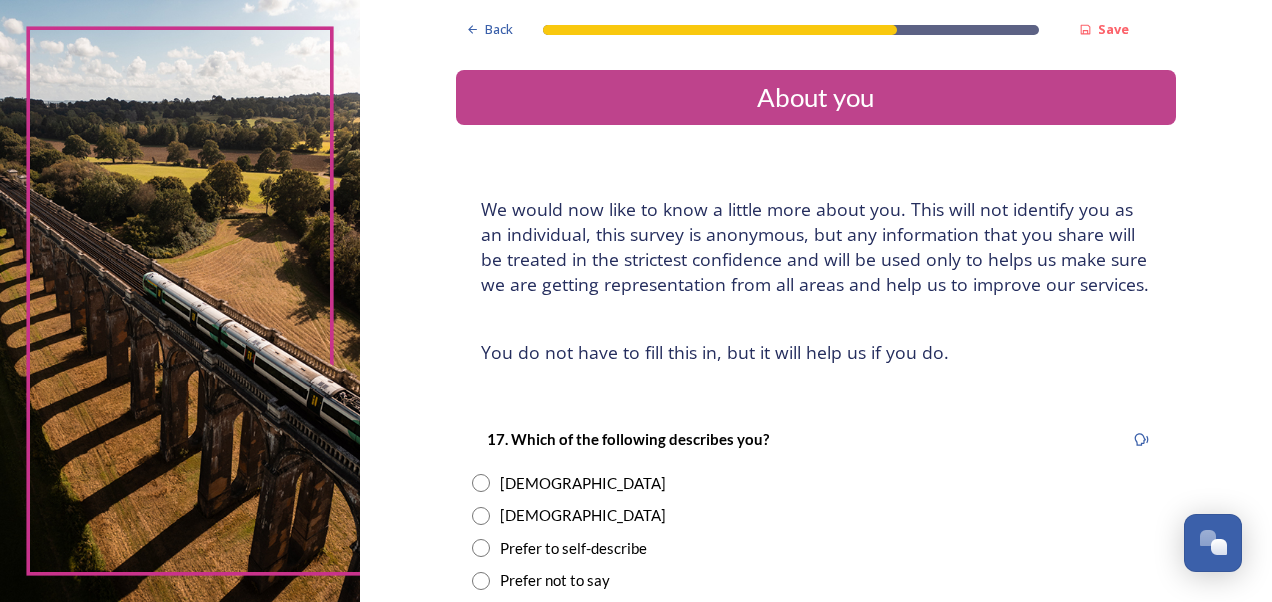 click at bounding box center (481, 483) 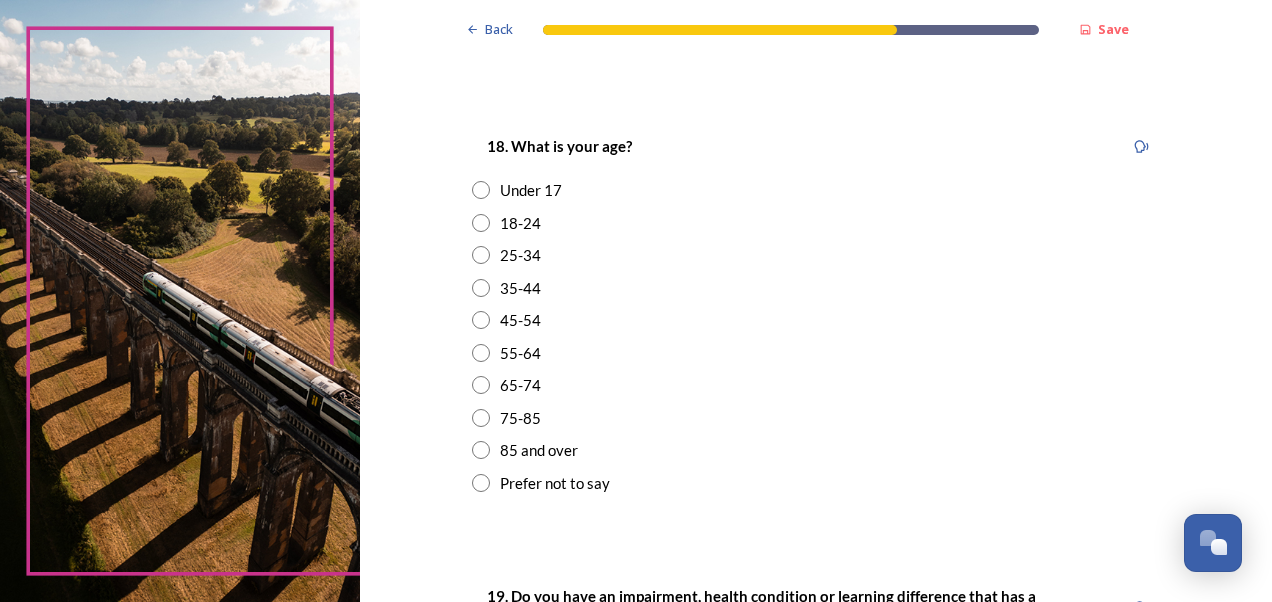 scroll, scrollTop: 556, scrollLeft: 0, axis: vertical 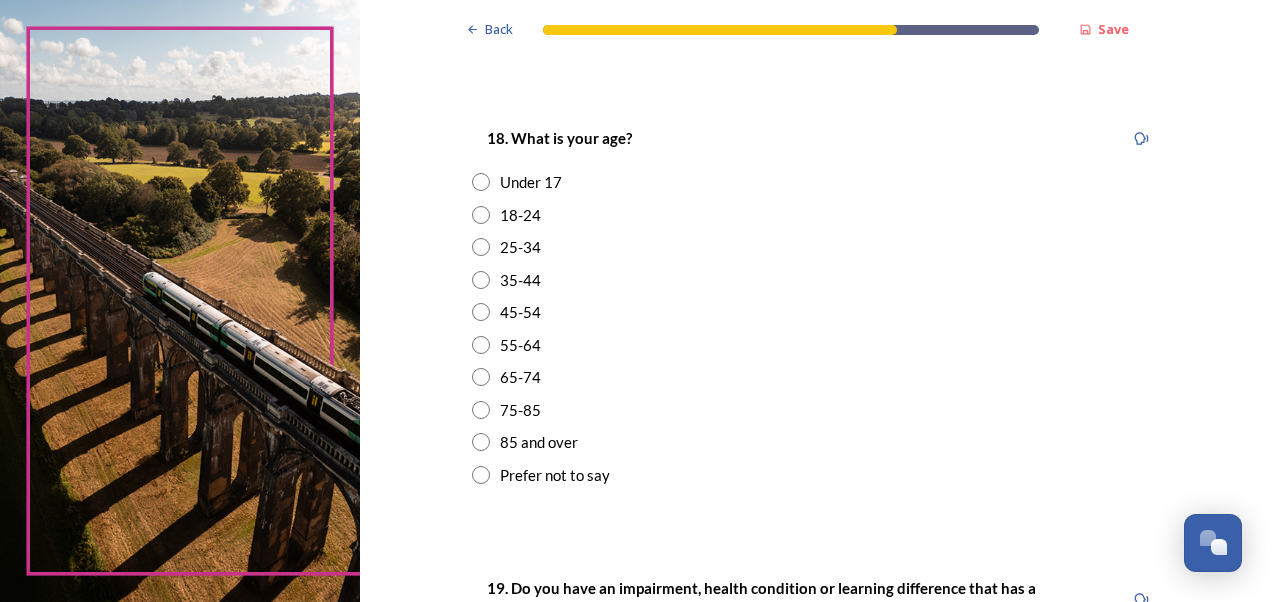 click at bounding box center [481, 312] 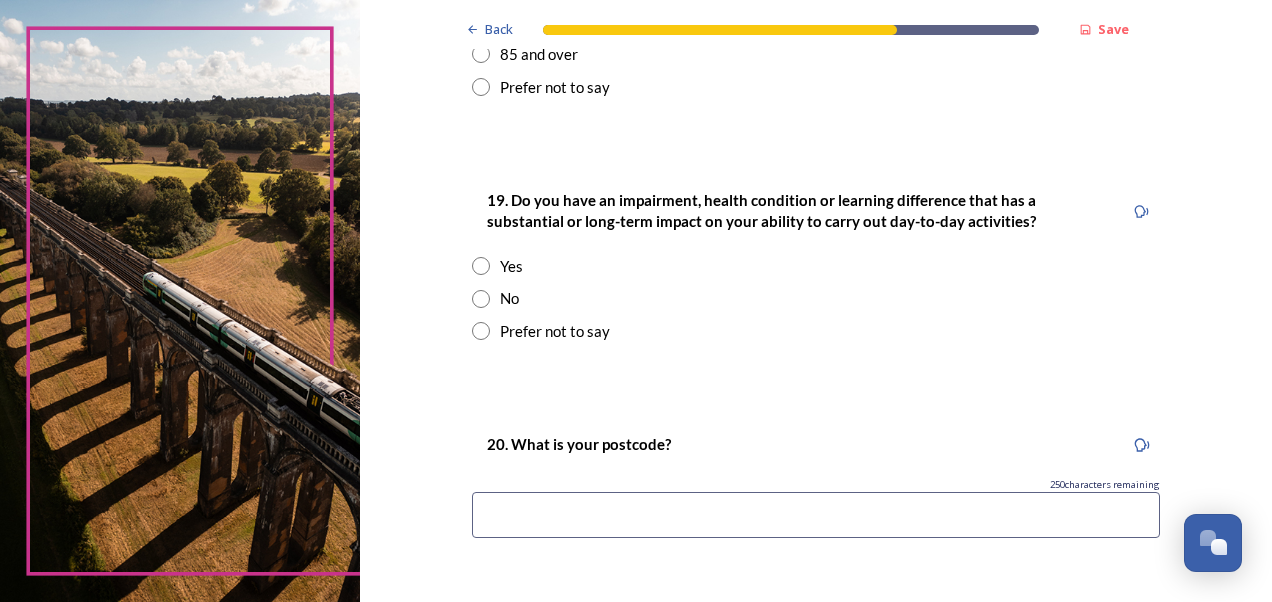 scroll, scrollTop: 968, scrollLeft: 0, axis: vertical 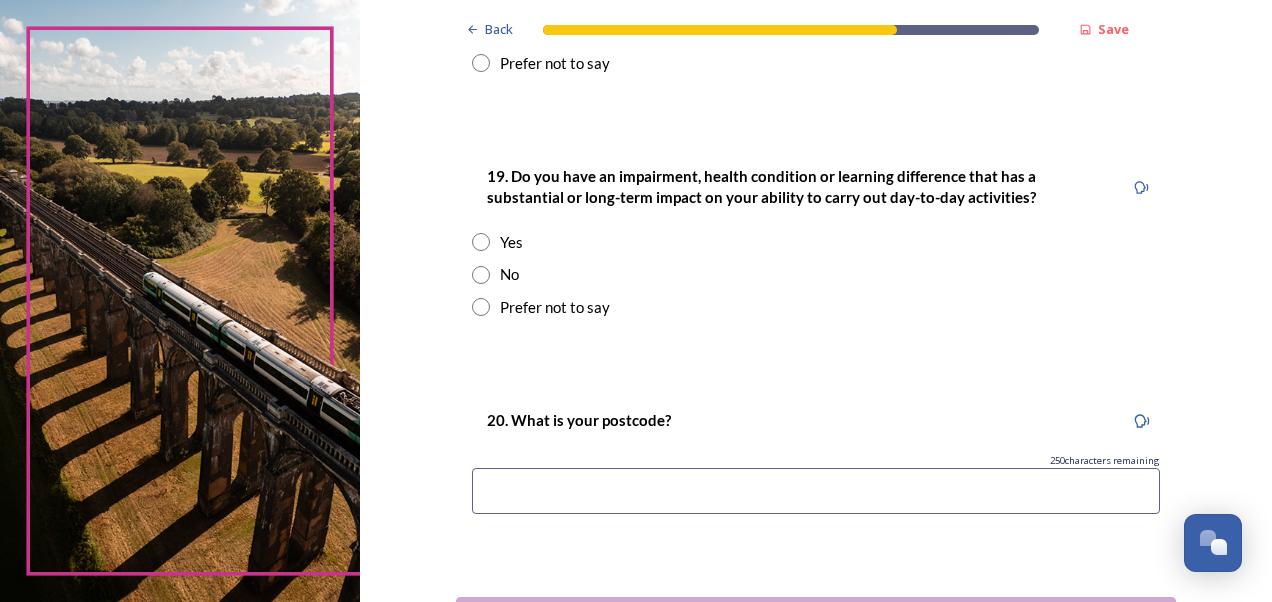 click at bounding box center (481, 275) 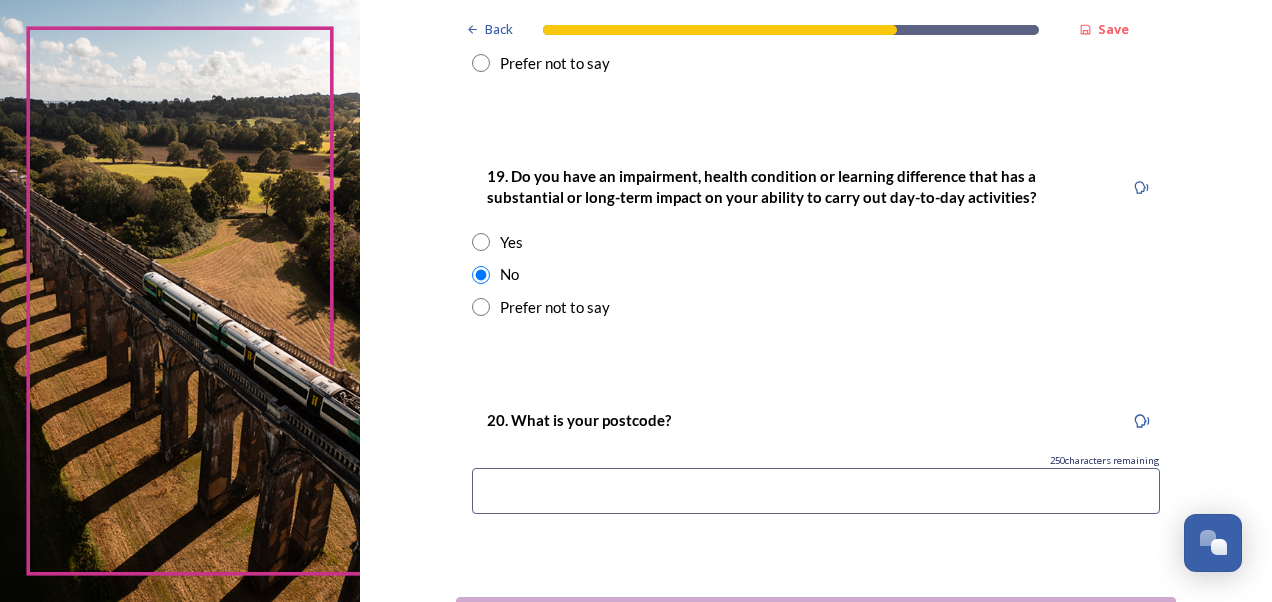 click at bounding box center (816, 491) 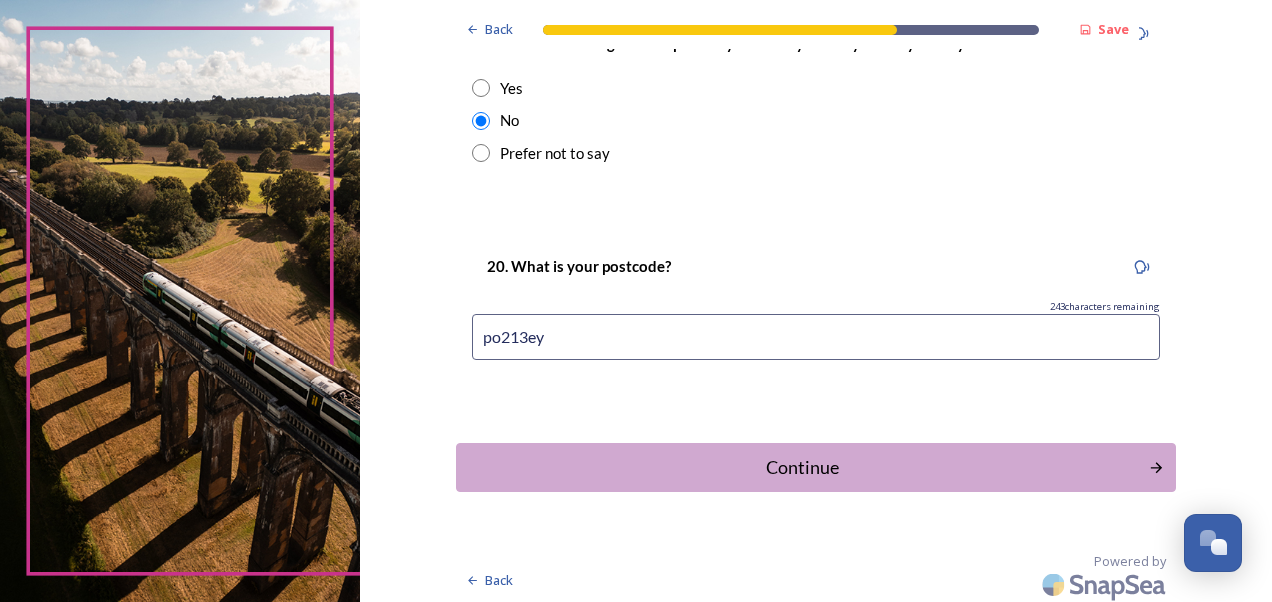 scroll, scrollTop: 1126, scrollLeft: 0, axis: vertical 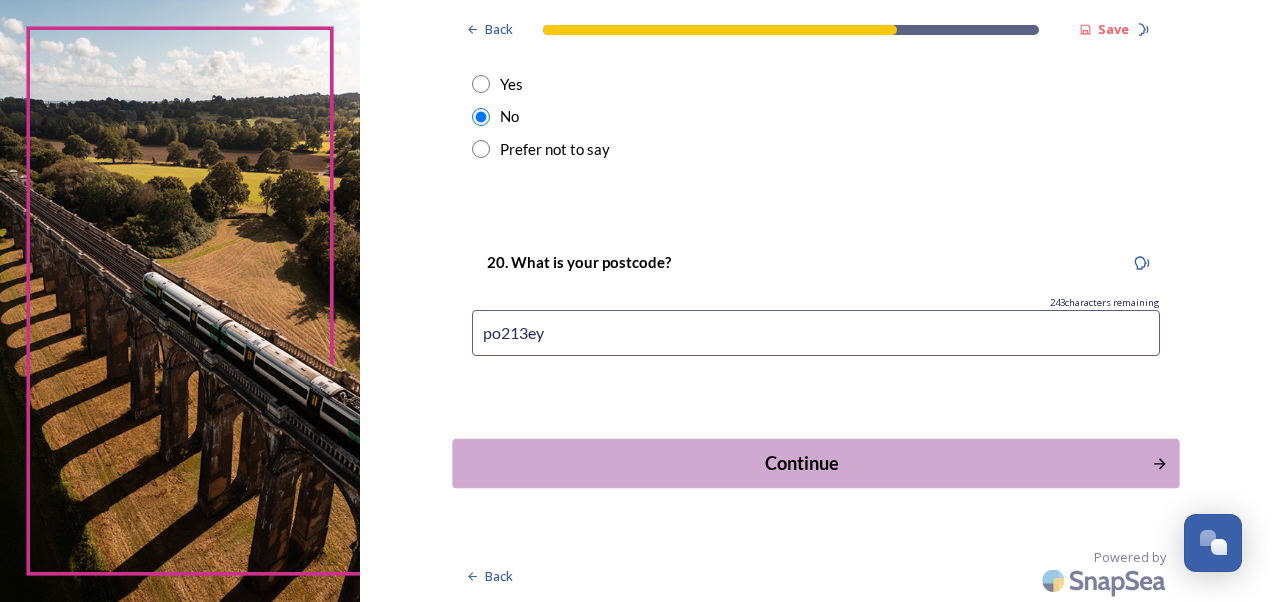 type on "po213ey" 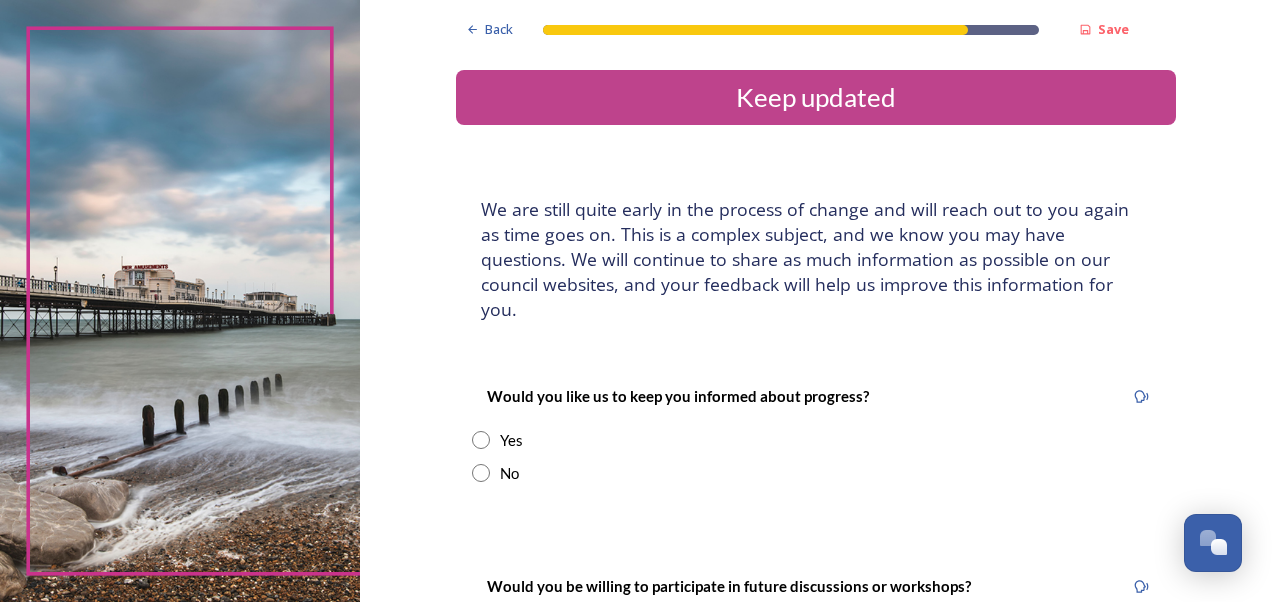 click at bounding box center (481, 473) 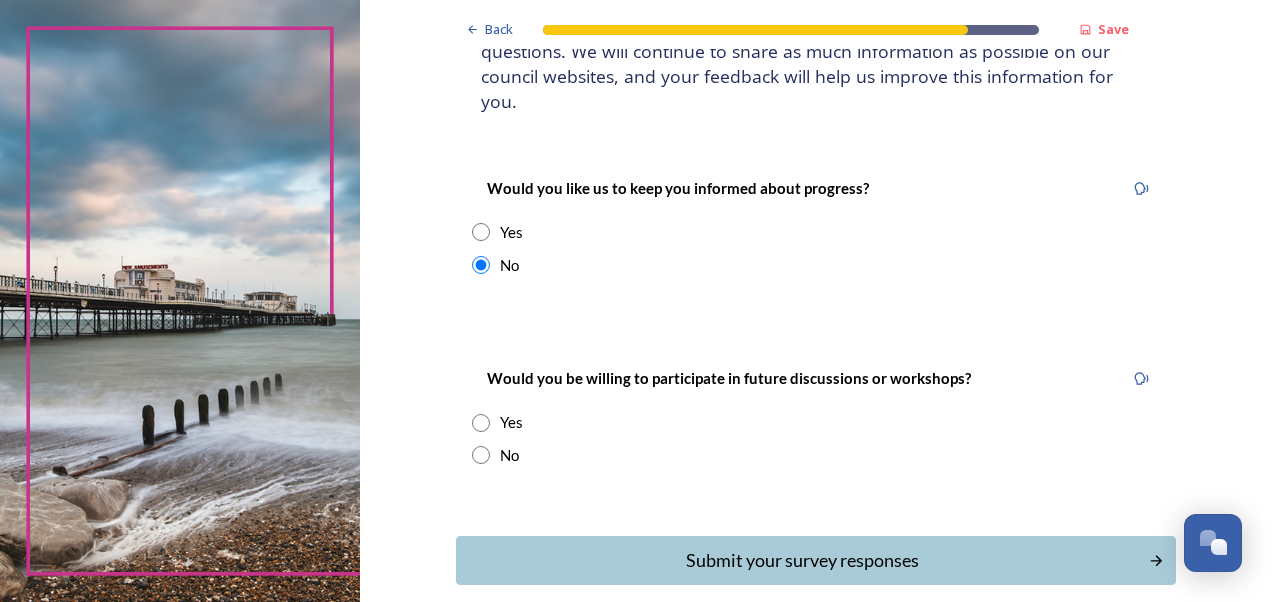scroll, scrollTop: 282, scrollLeft: 0, axis: vertical 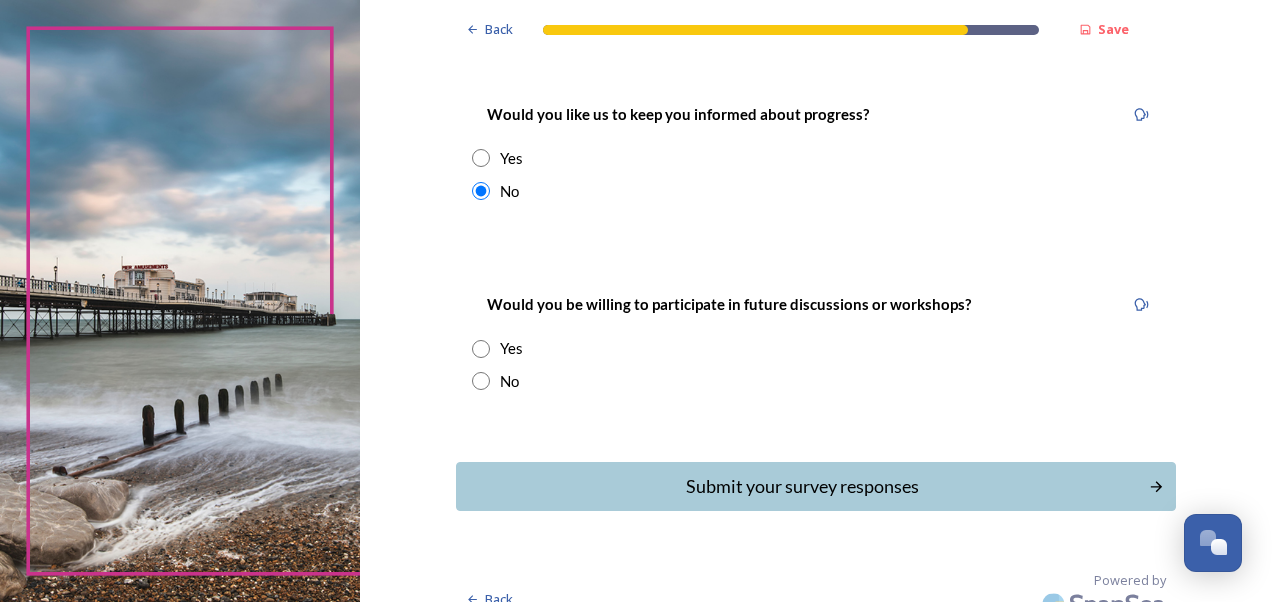 click at bounding box center (481, 381) 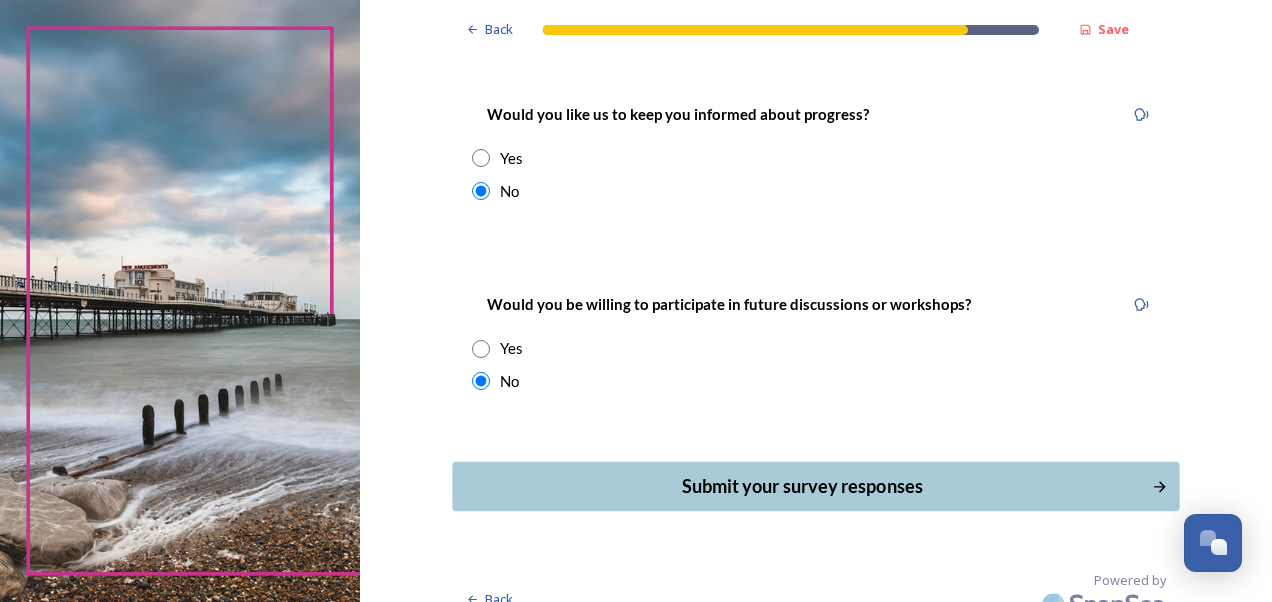 click on "Submit your survey responses" at bounding box center [801, 486] 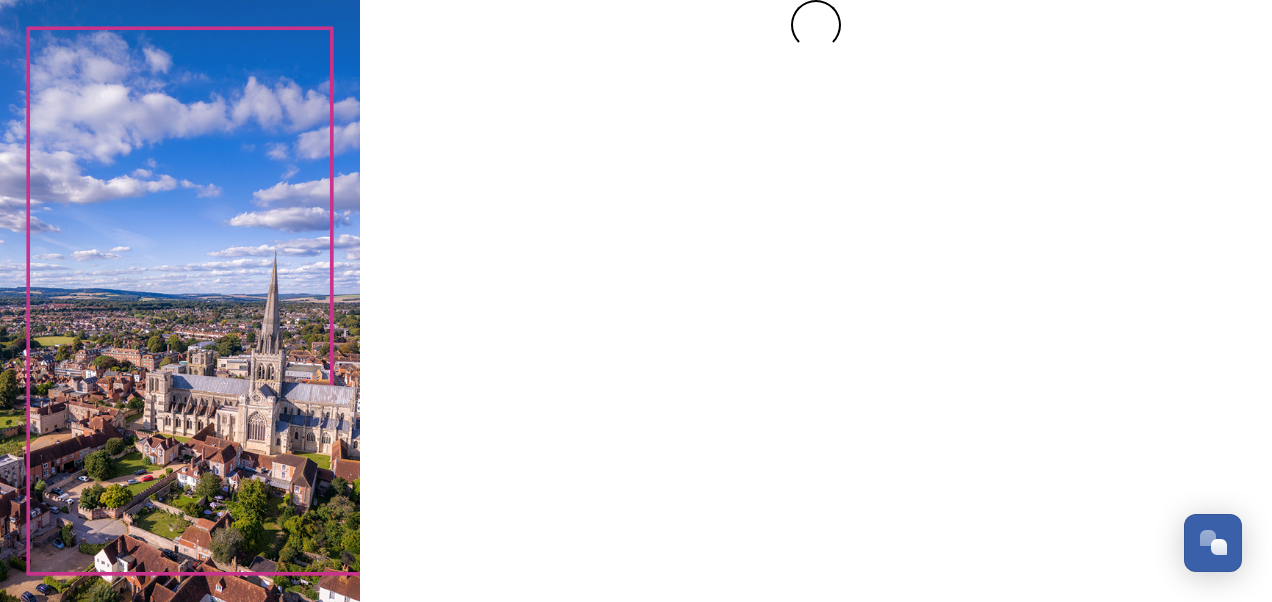 scroll, scrollTop: 0, scrollLeft: 0, axis: both 